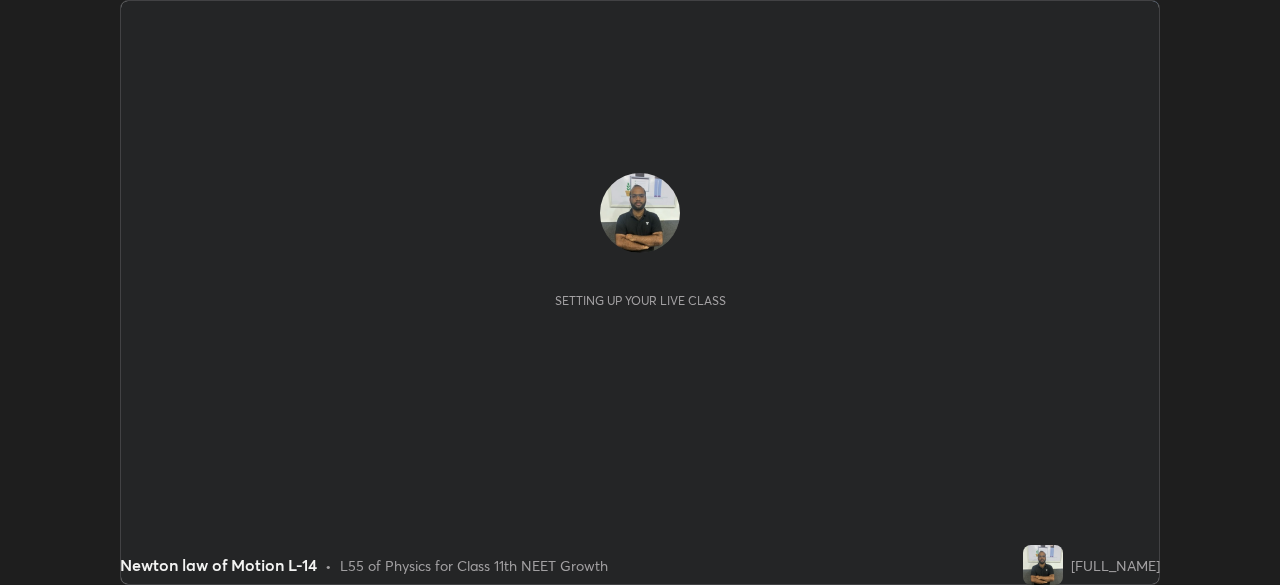 scroll, scrollTop: 0, scrollLeft: 0, axis: both 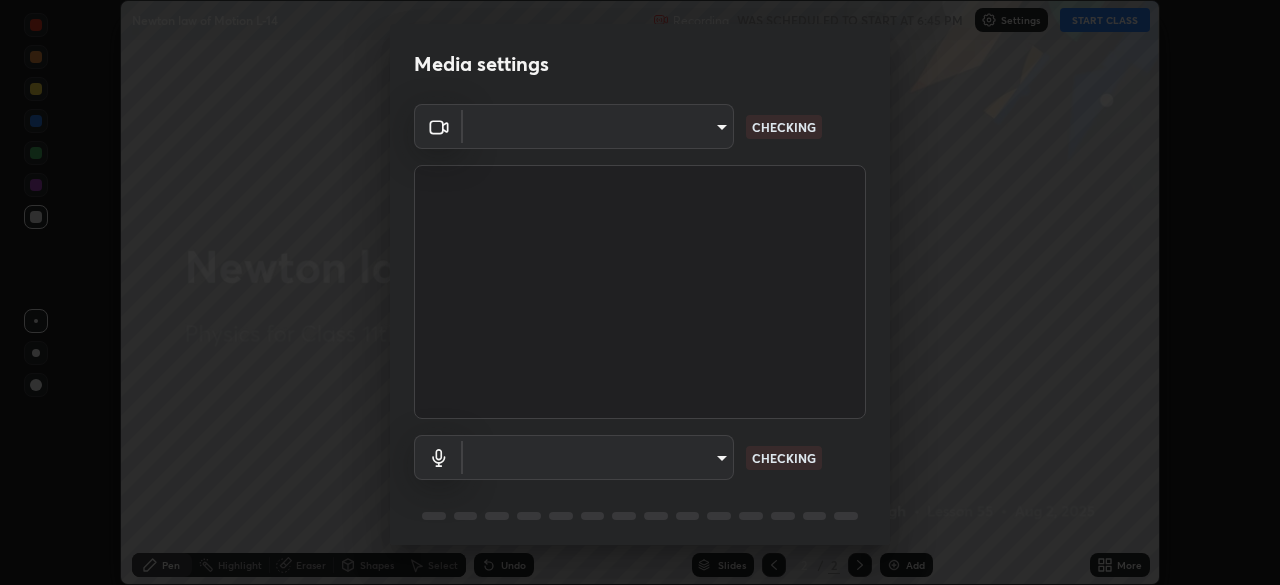 type on "e68af464f7f9ec2662c8dd58f0462b2d9bd4a3adfc91c634b4d9ed550f7d79d6" 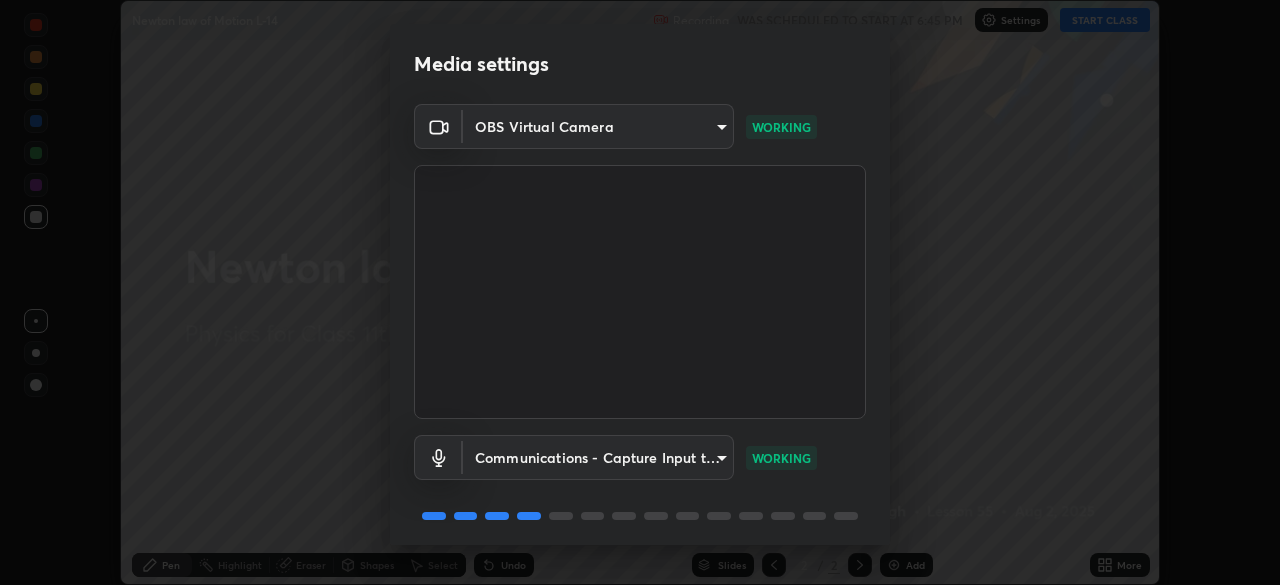 scroll, scrollTop: 71, scrollLeft: 0, axis: vertical 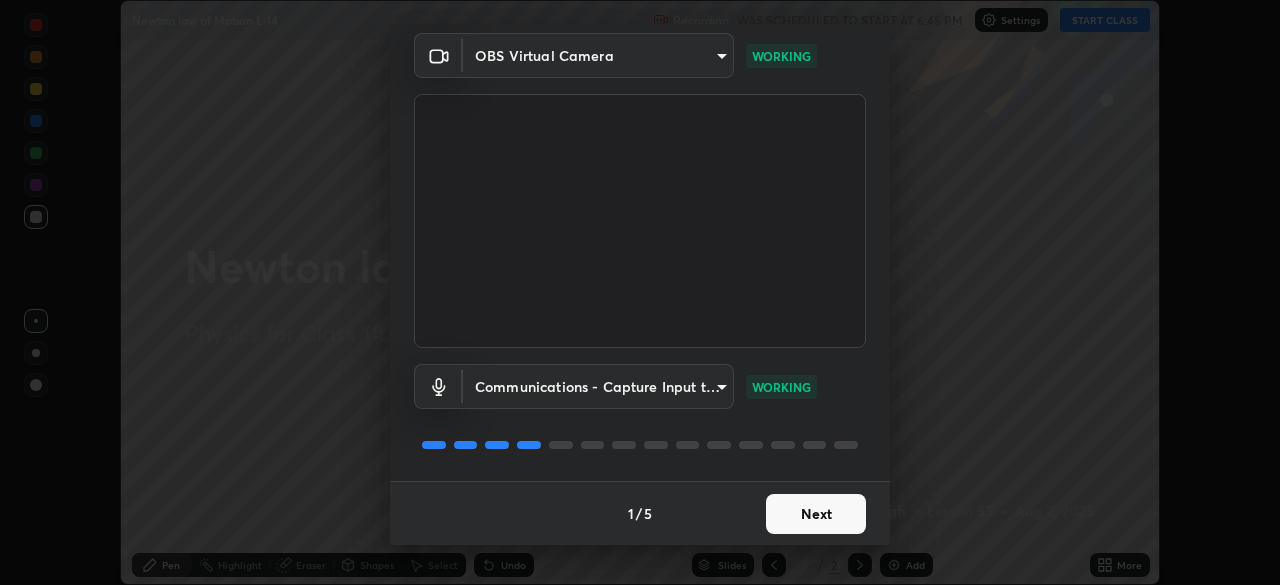 click on "Next" at bounding box center (816, 514) 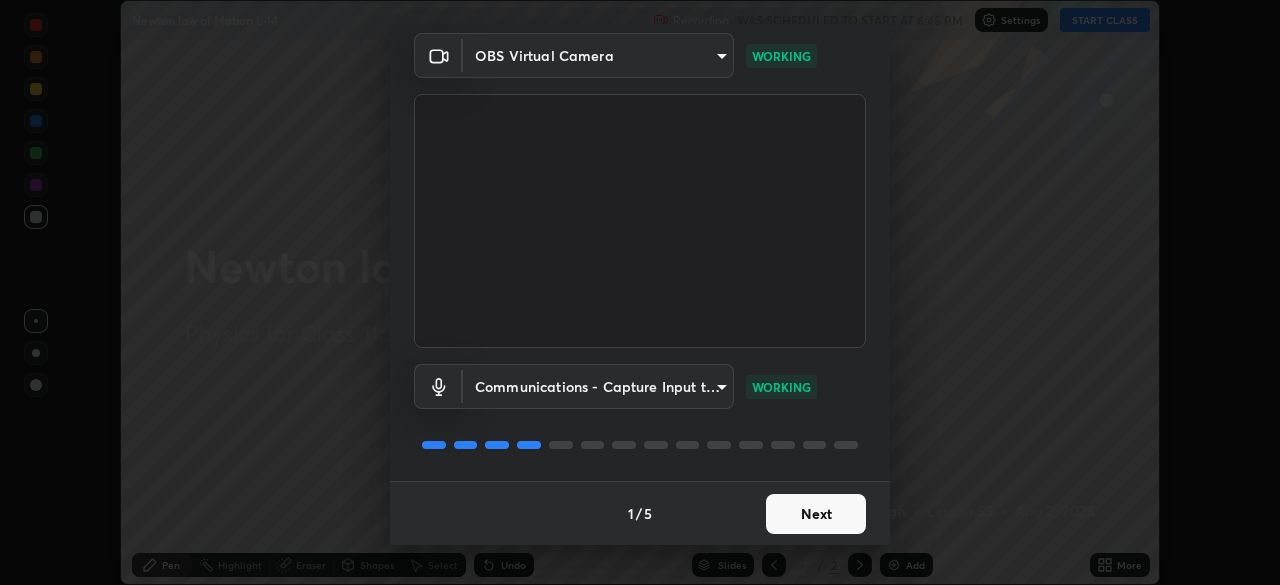 scroll, scrollTop: 0, scrollLeft: 0, axis: both 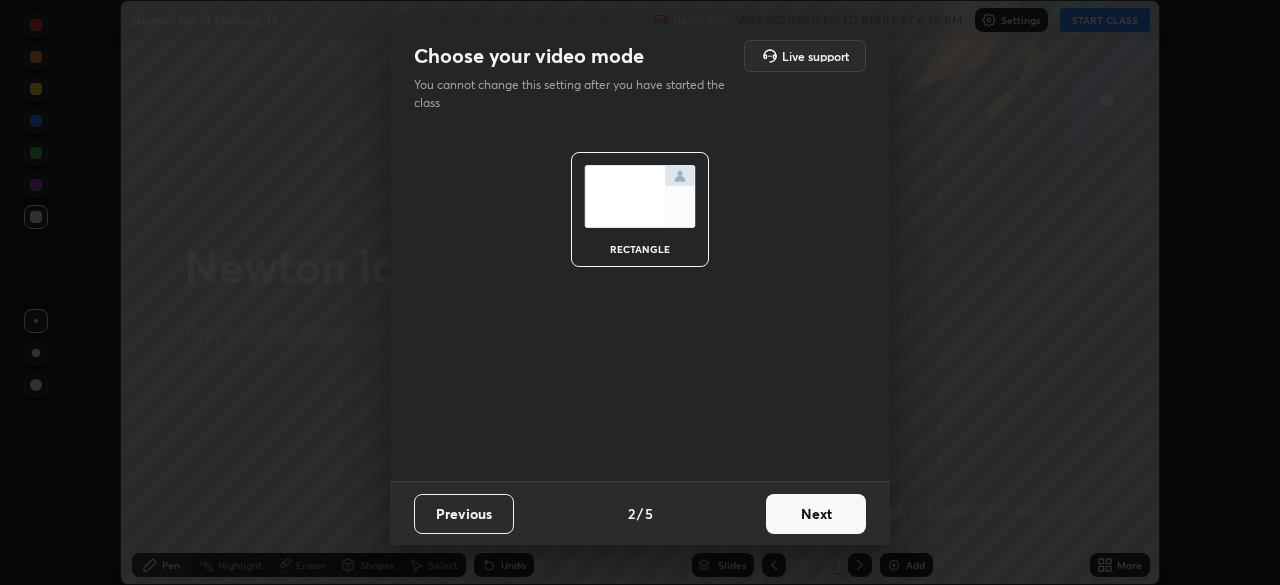 click on "Next" at bounding box center (816, 514) 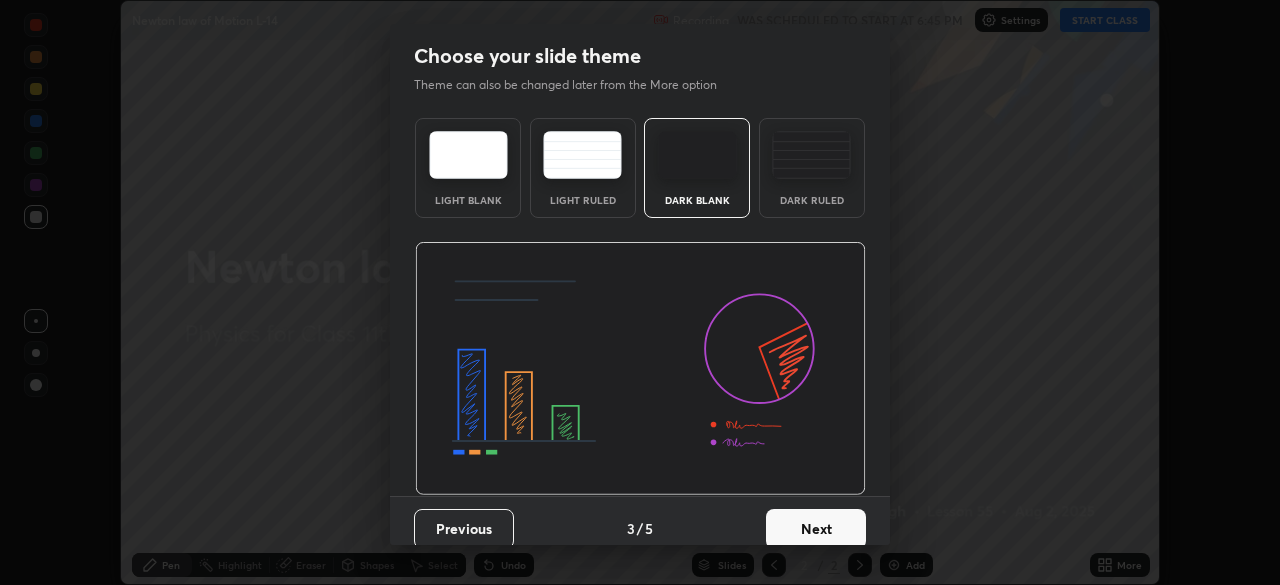 click on "Next" at bounding box center [816, 529] 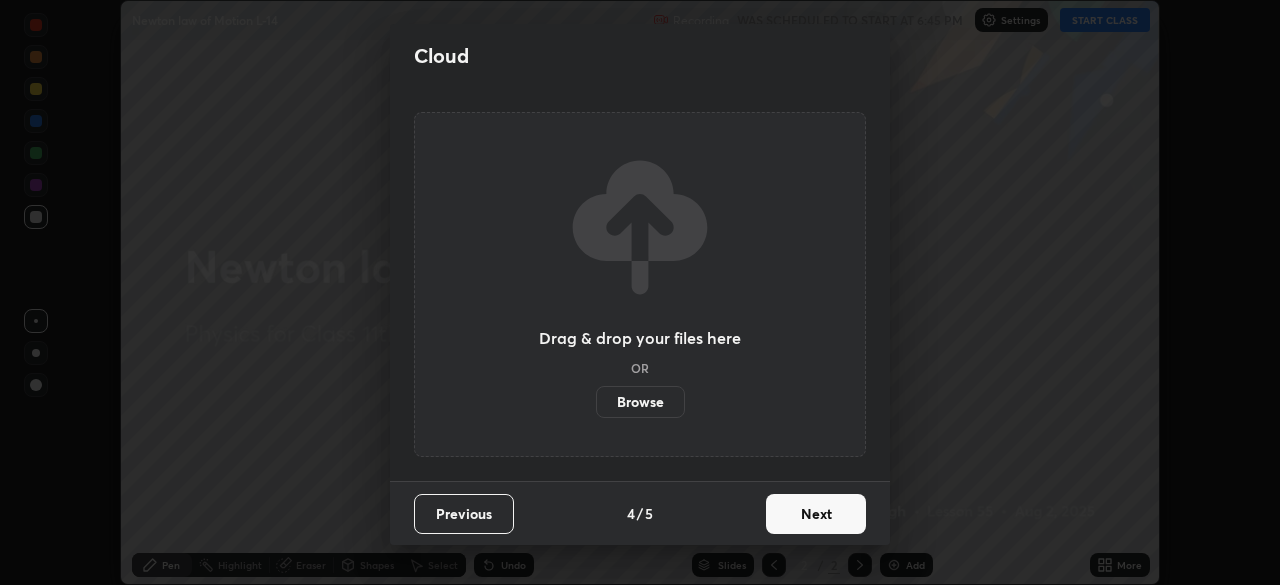 click on "Next" at bounding box center [816, 514] 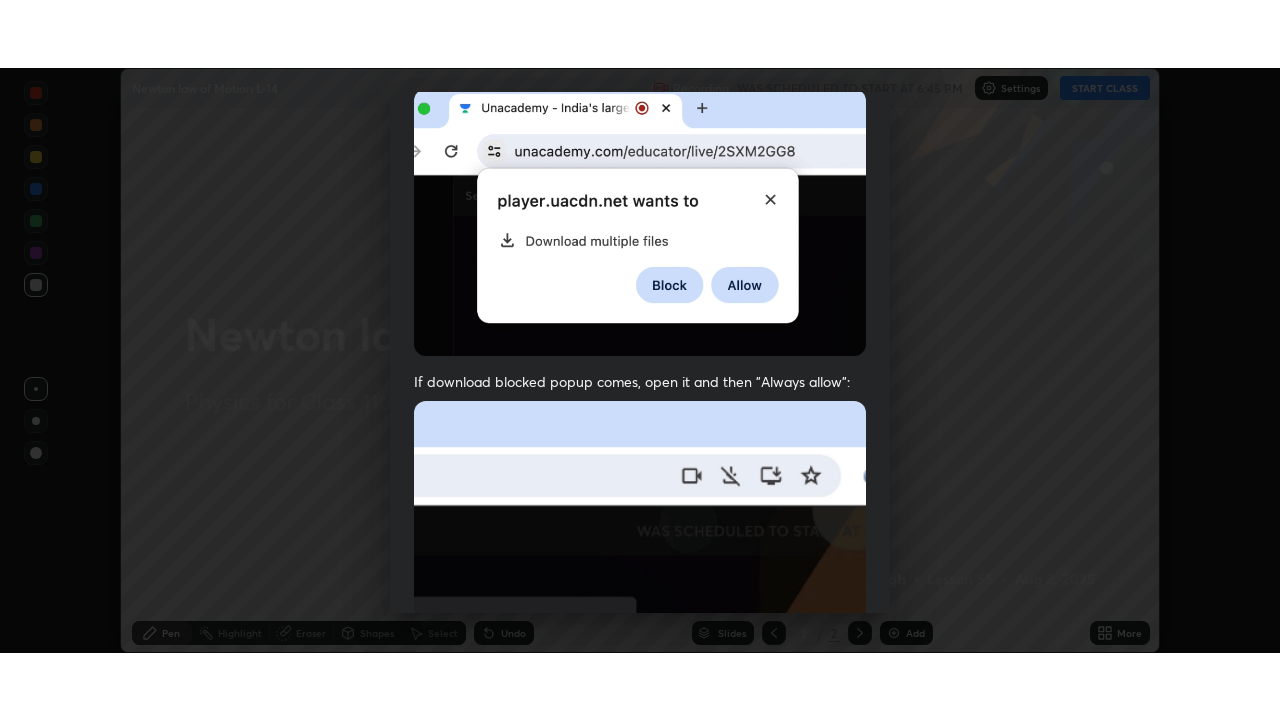 scroll, scrollTop: 479, scrollLeft: 0, axis: vertical 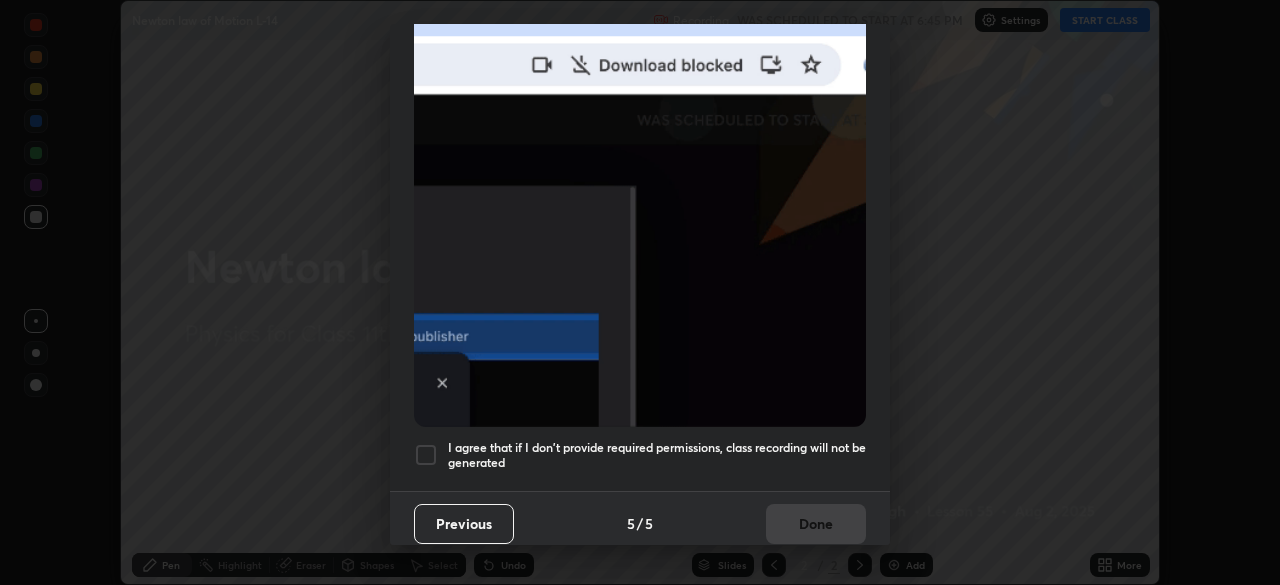 click at bounding box center [426, 455] 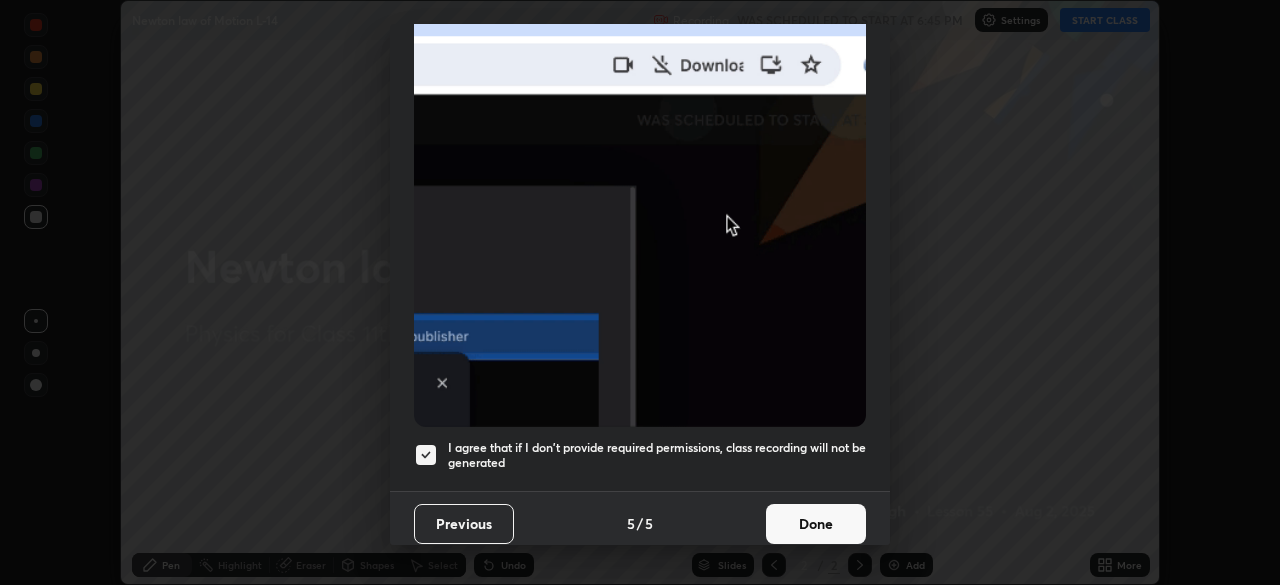 click on "Done" at bounding box center (816, 524) 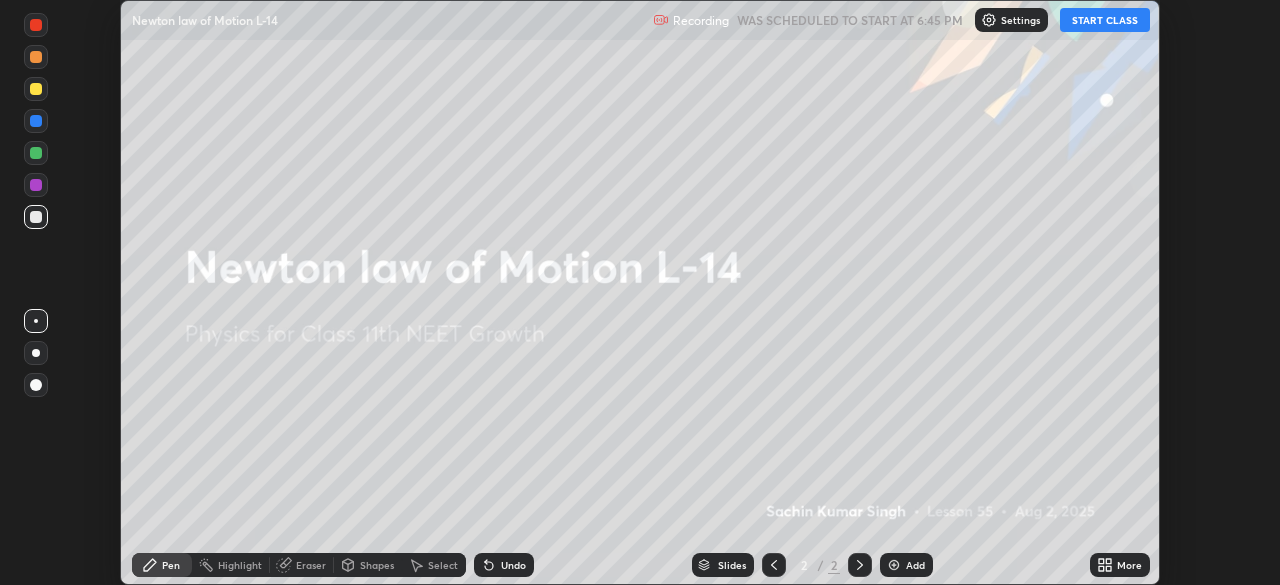 click 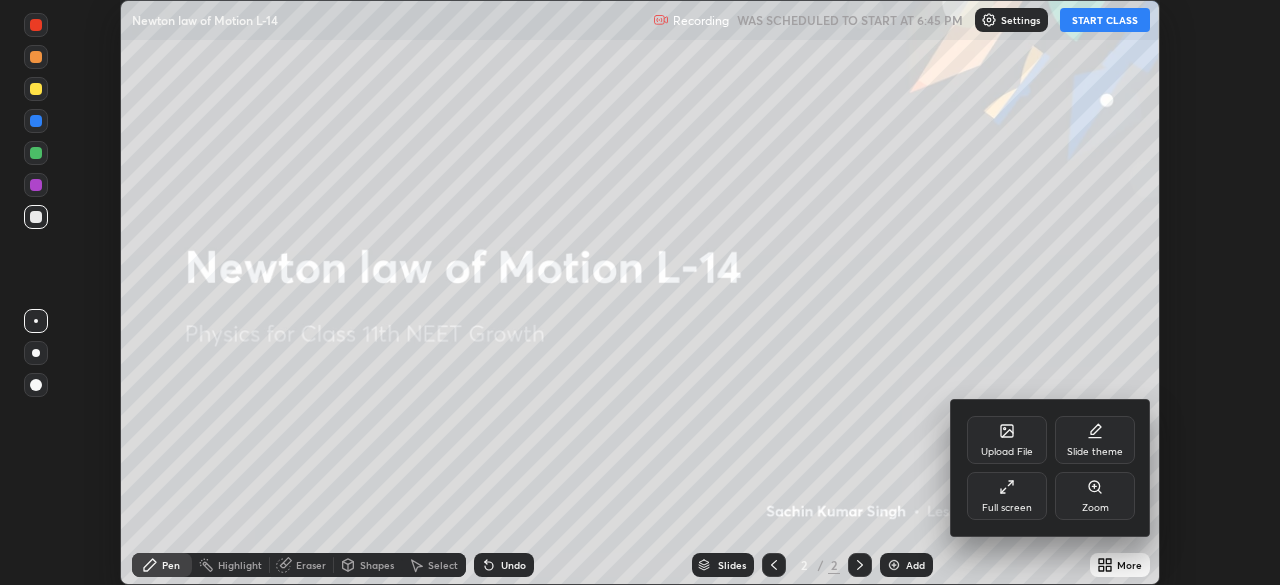 click on "Full screen" at bounding box center [1007, 496] 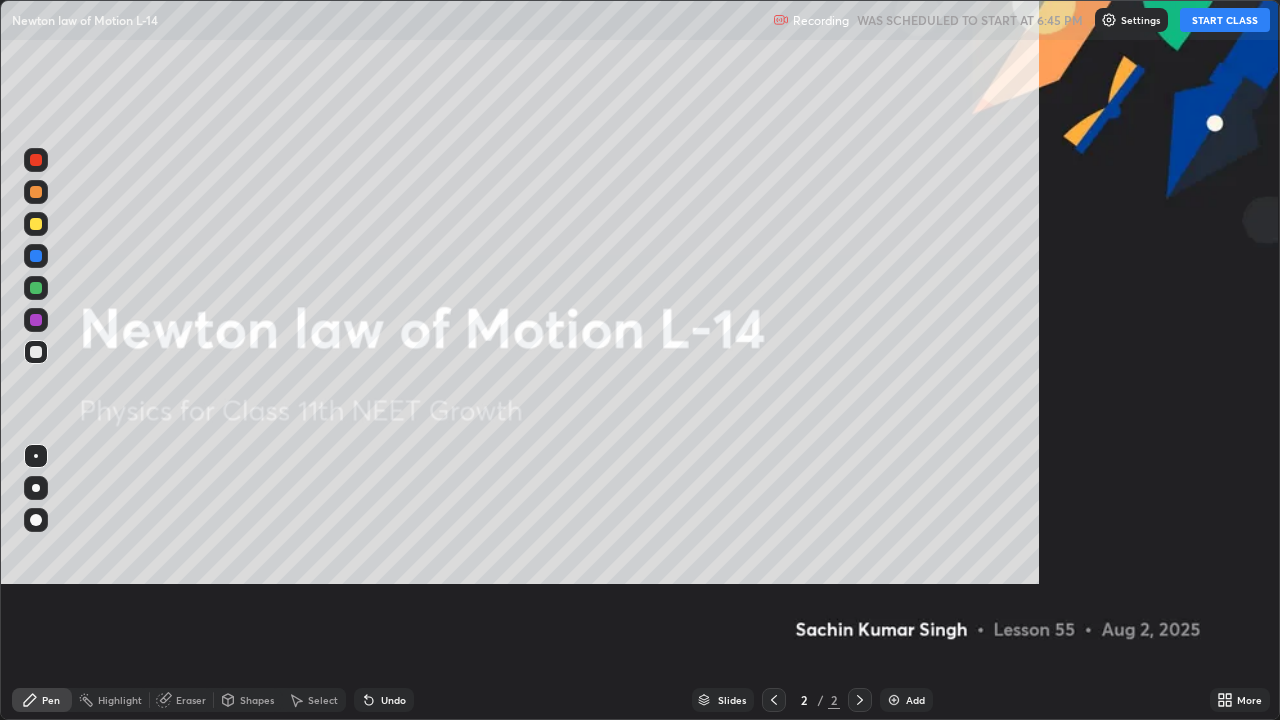 scroll, scrollTop: 99280, scrollLeft: 98720, axis: both 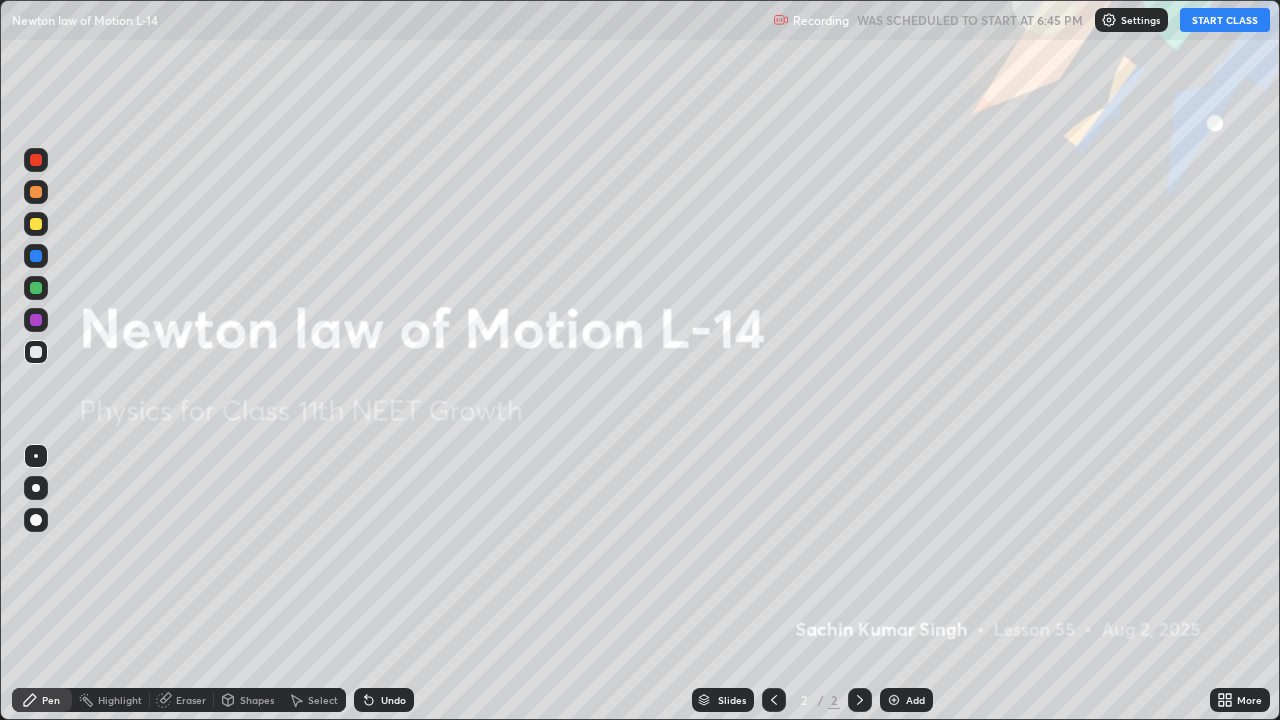 click on "START CLASS" at bounding box center (1225, 20) 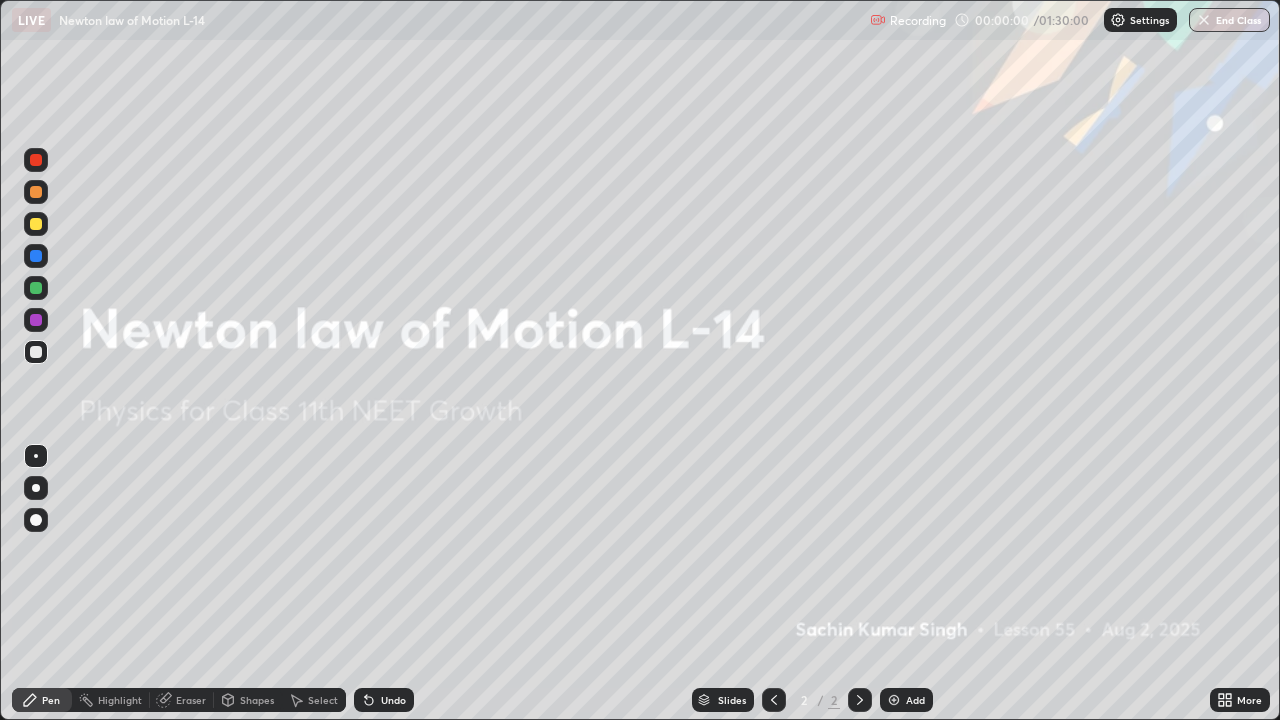 click at bounding box center (894, 700) 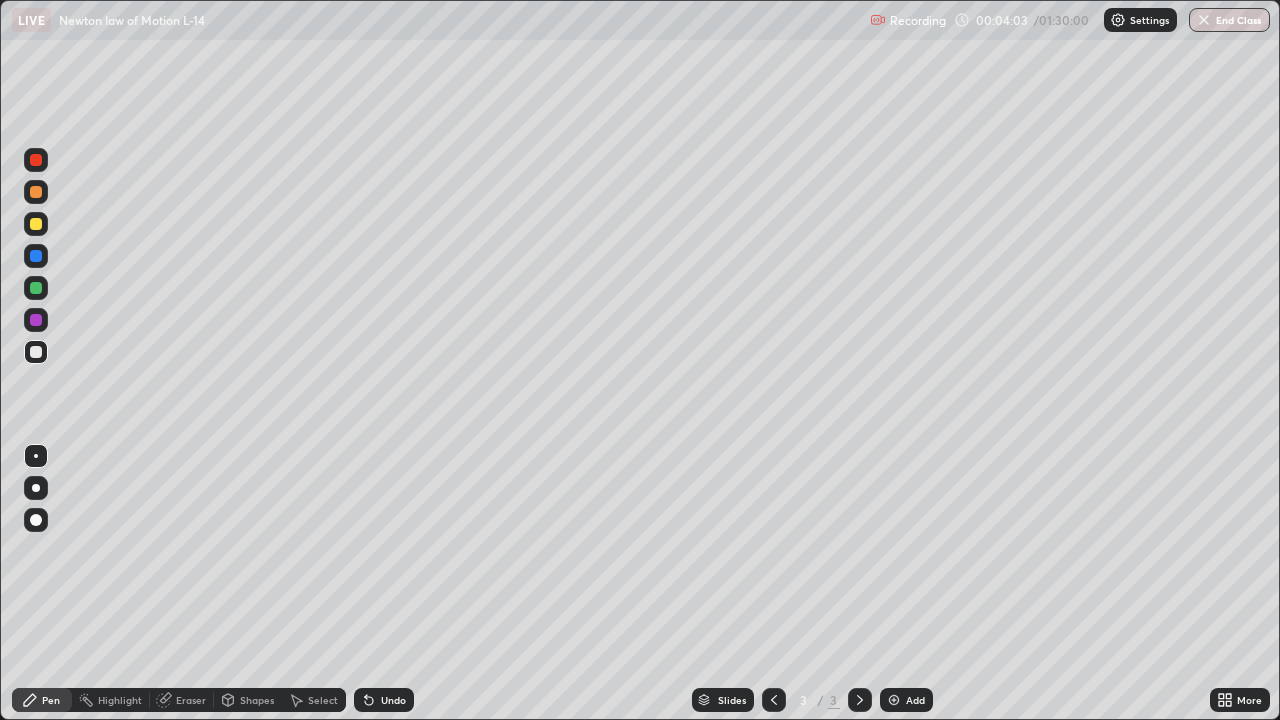 click on "Eraser" at bounding box center (191, 700) 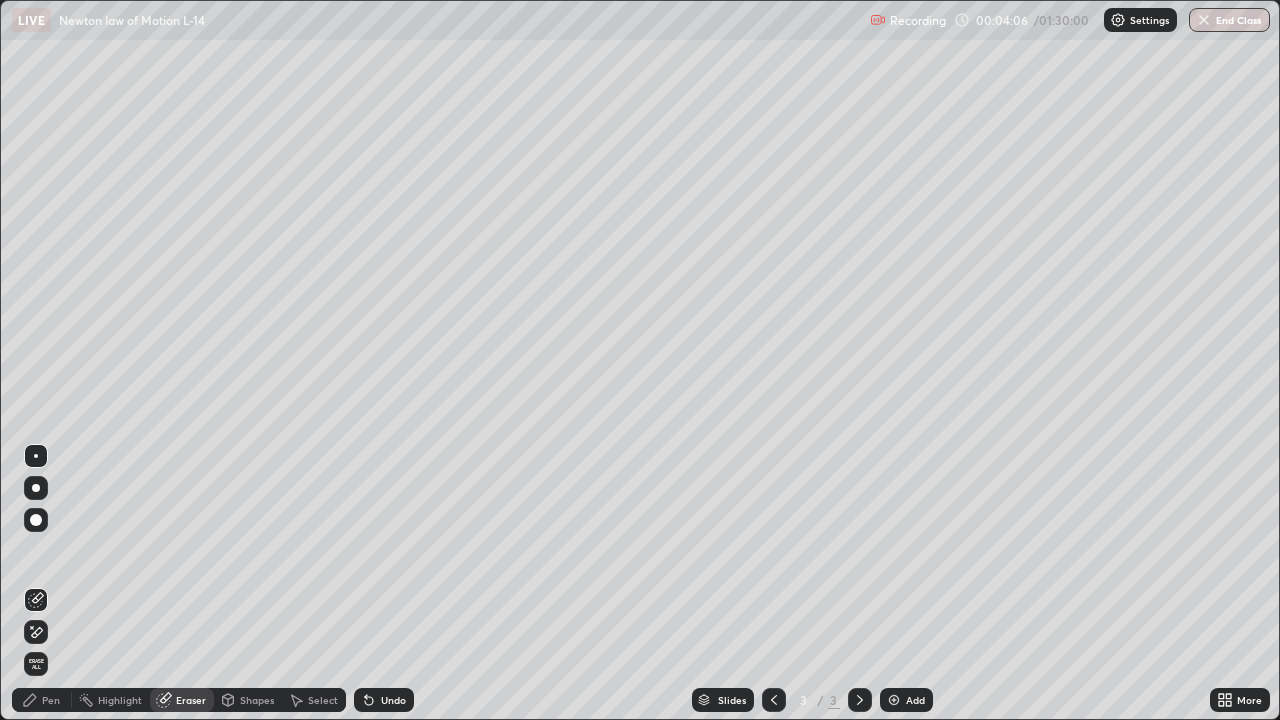click on "Pen" at bounding box center [51, 700] 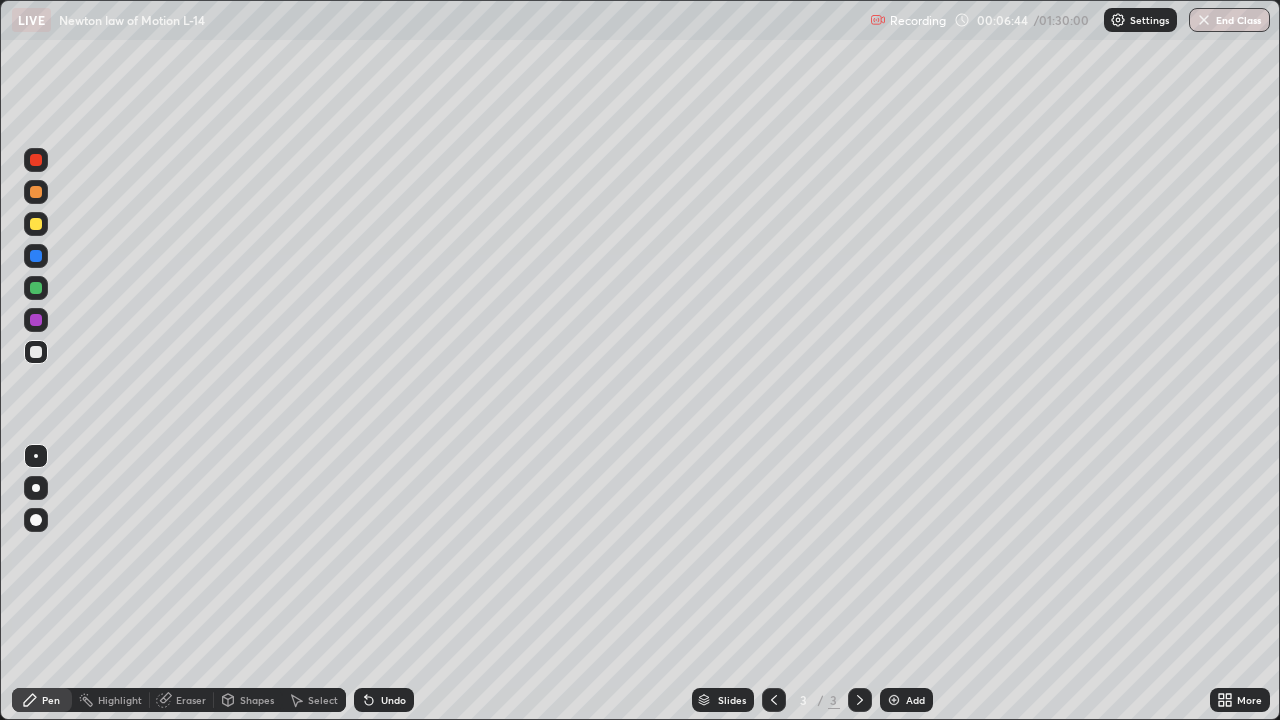 click at bounding box center (36, 160) 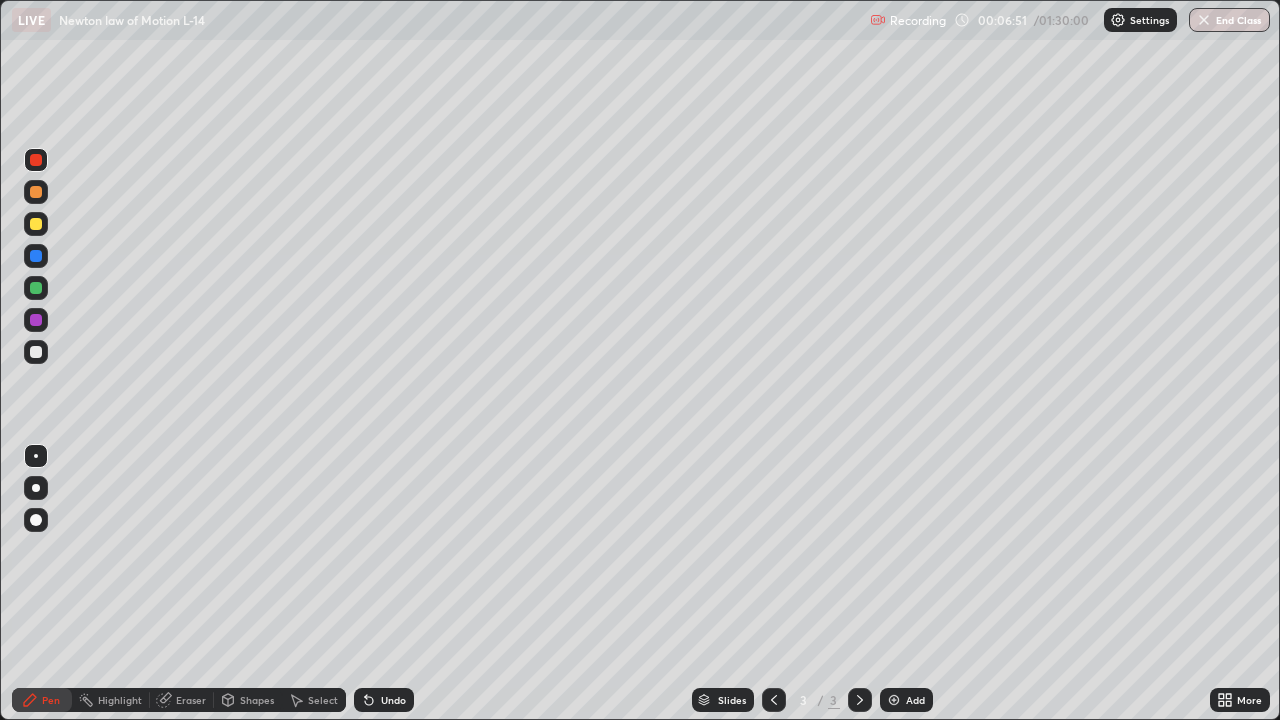 click on "Pen" at bounding box center [51, 700] 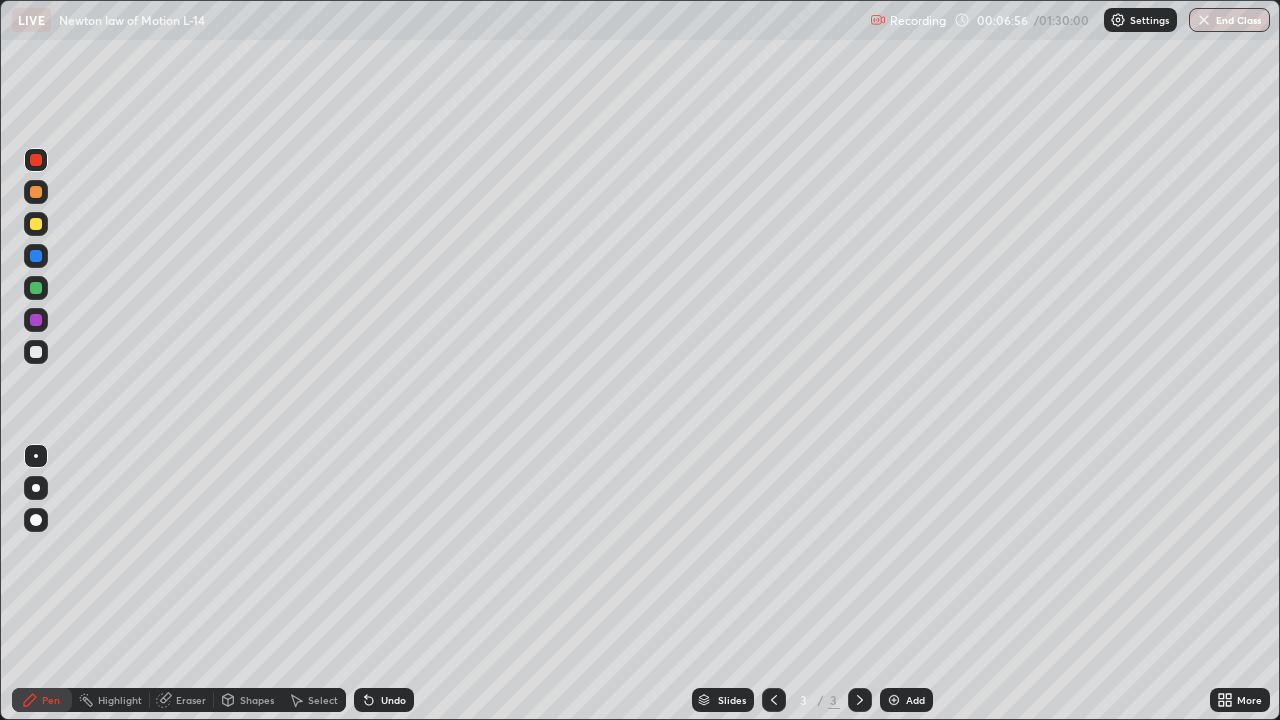 click at bounding box center (36, 352) 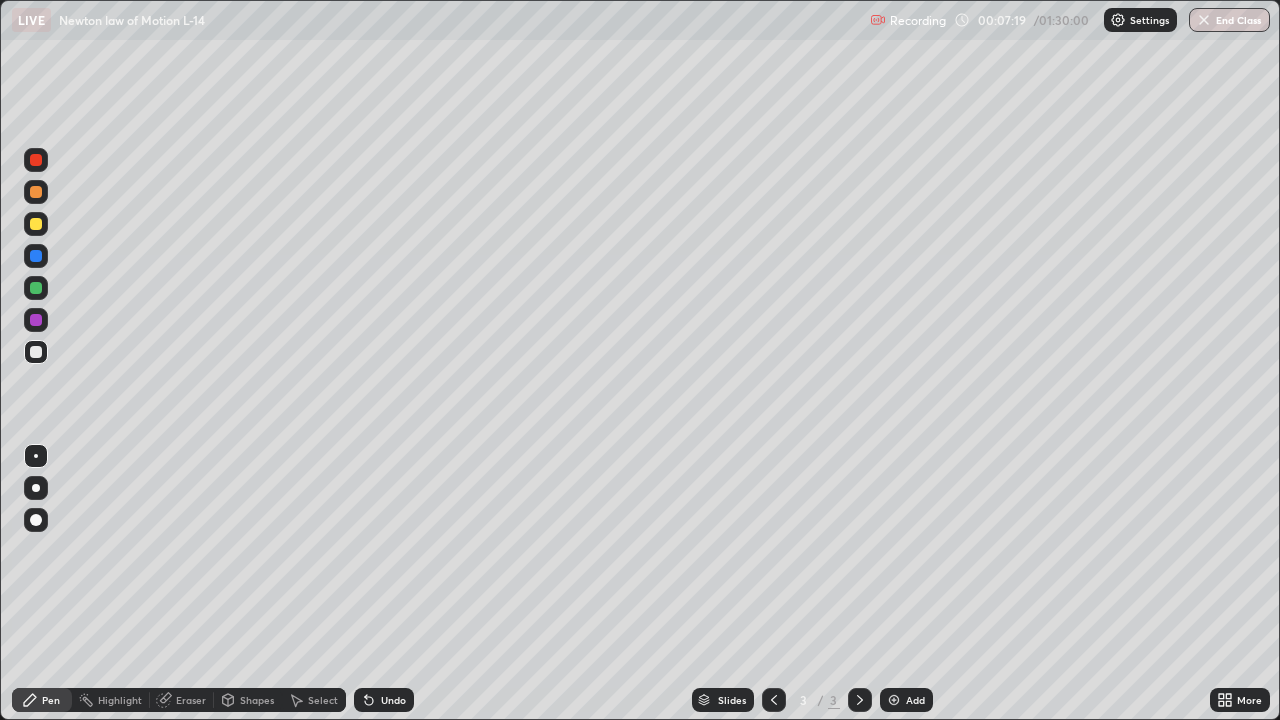click on "Eraser" at bounding box center (182, 700) 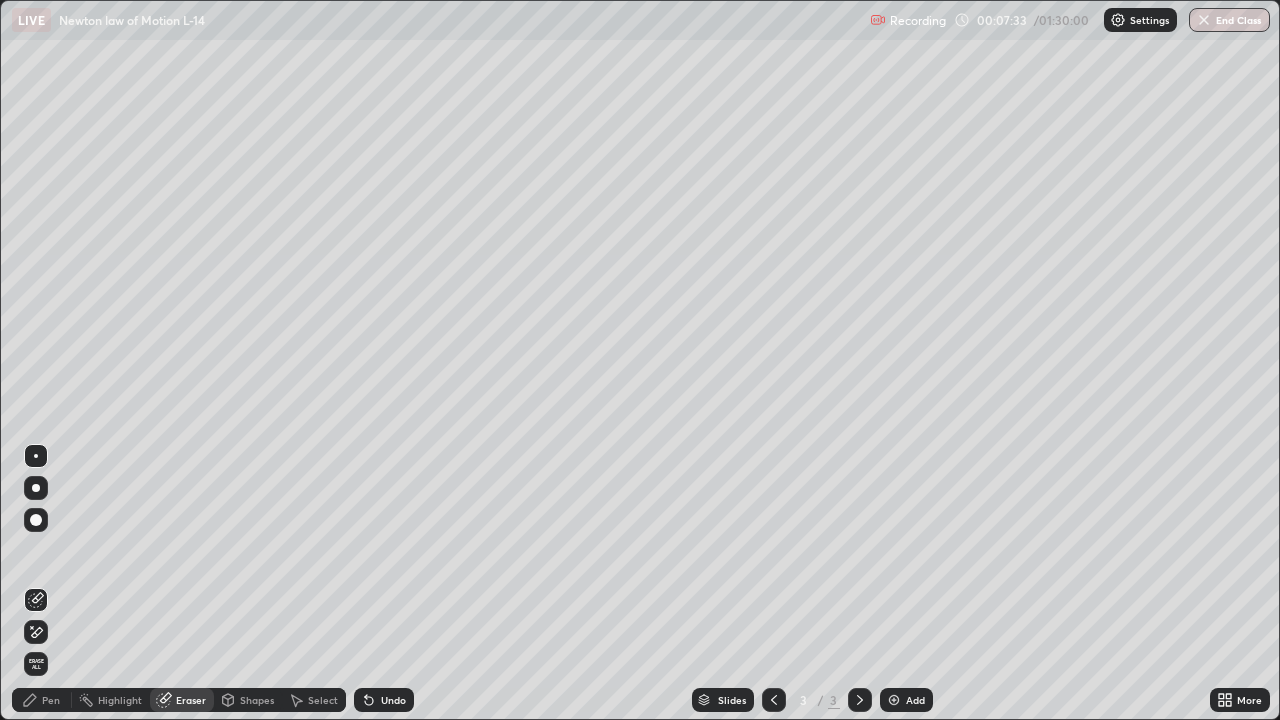 click at bounding box center [36, 520] 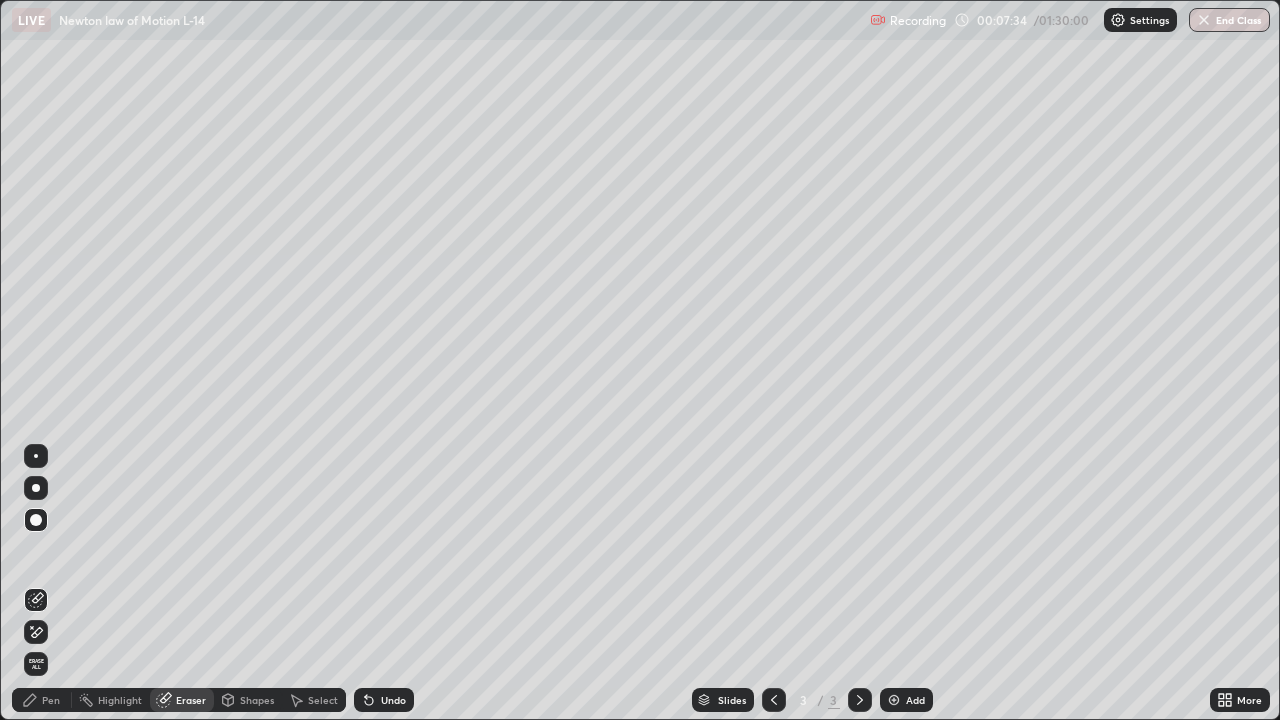 click on "Pen" at bounding box center (42, 700) 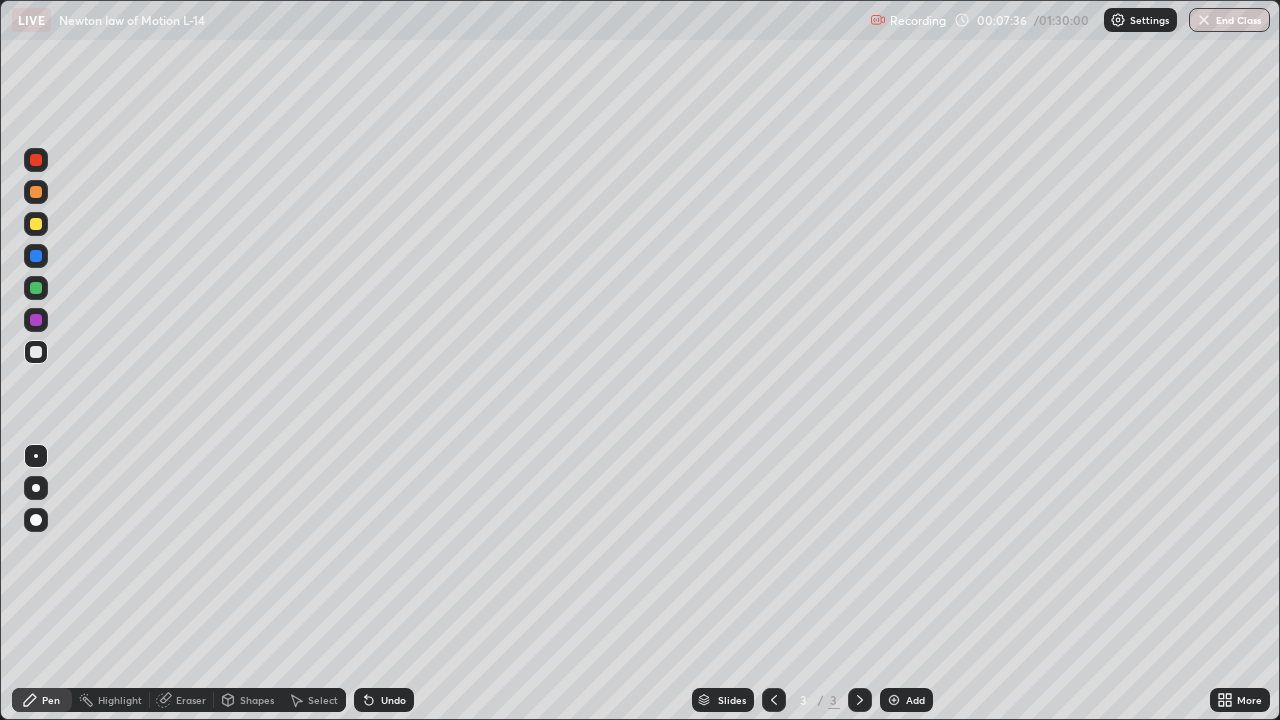 click at bounding box center (36, 224) 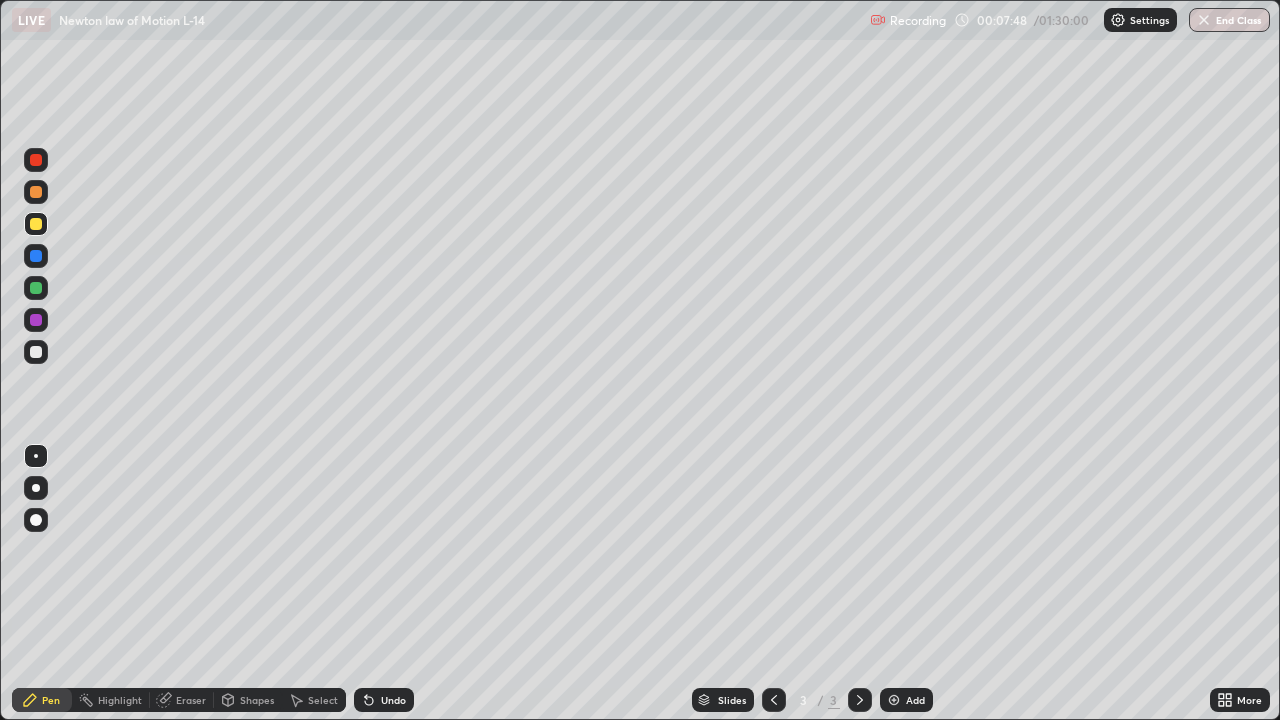 click on "Eraser" at bounding box center (191, 700) 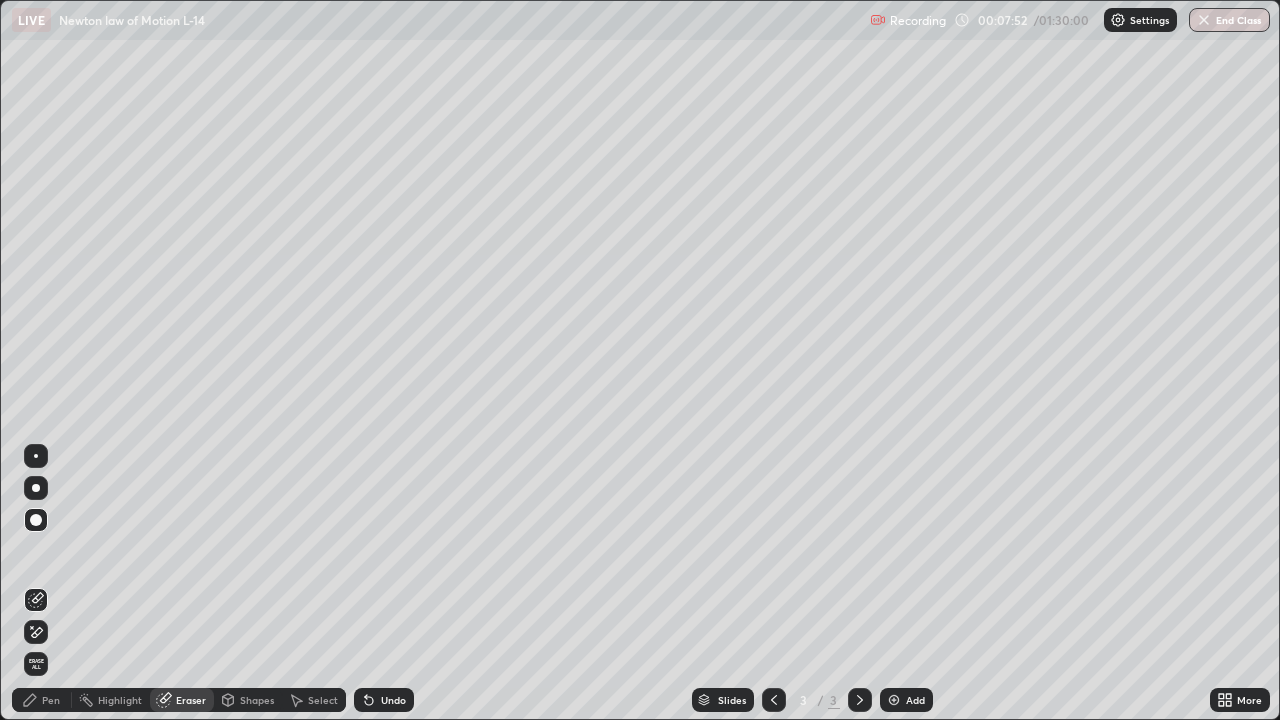 click on "Eraser" at bounding box center (191, 700) 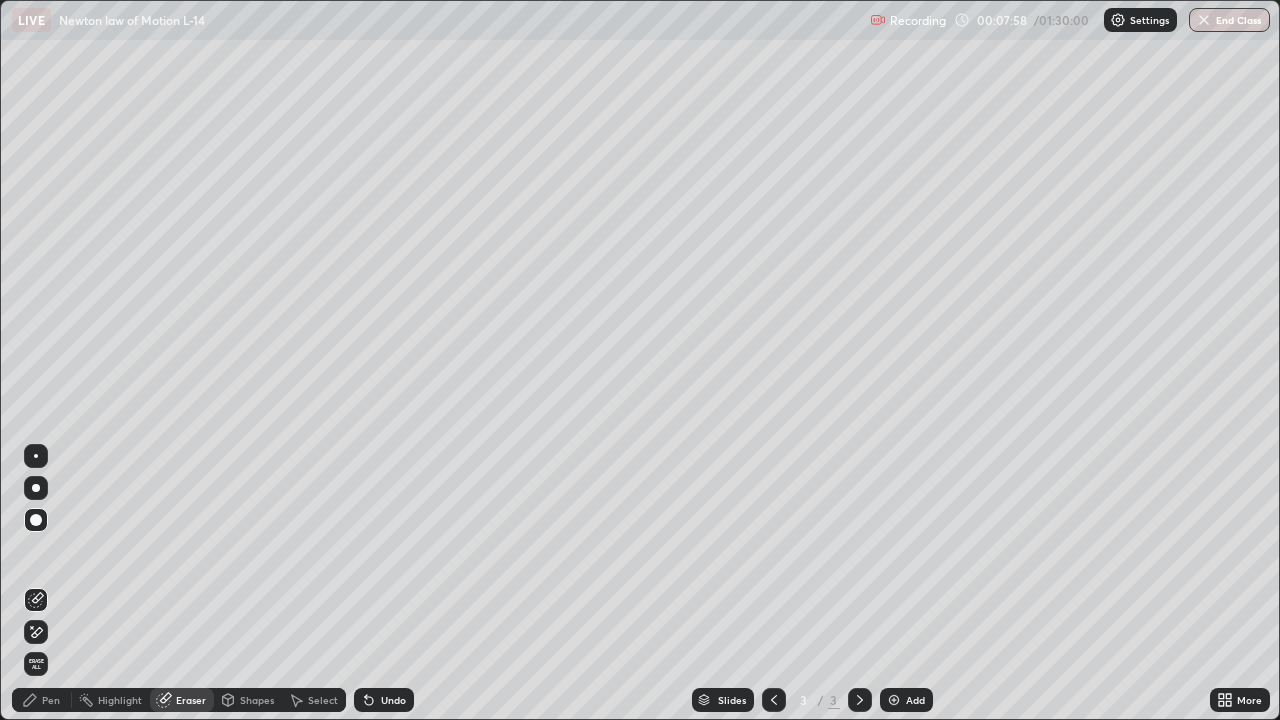 click on "Pen" at bounding box center [51, 700] 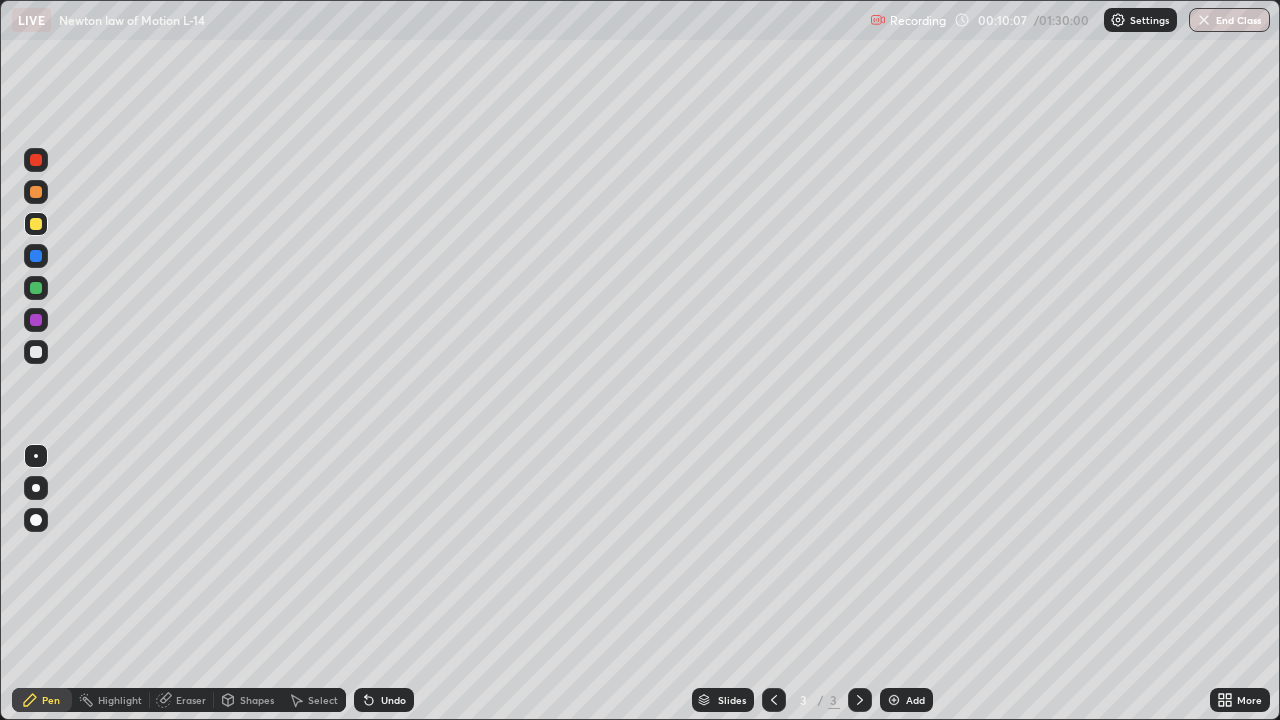 click on "Eraser" at bounding box center (191, 700) 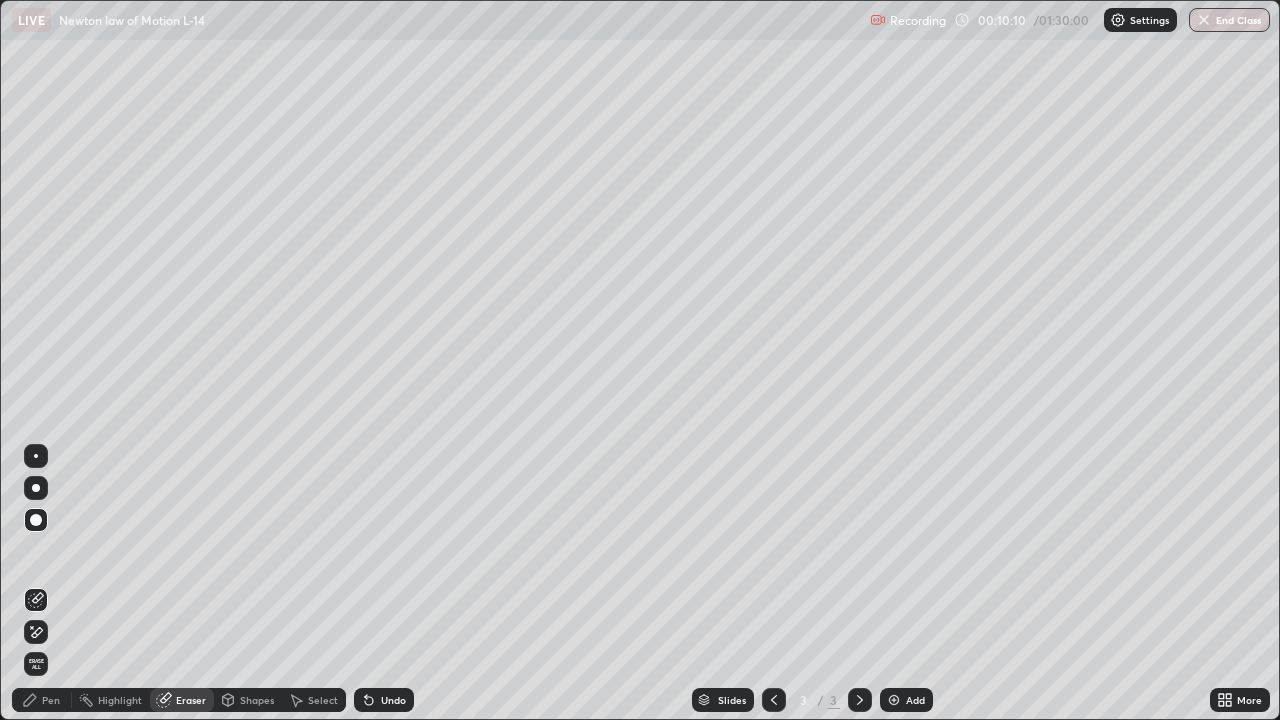 click on "Pen" at bounding box center [51, 700] 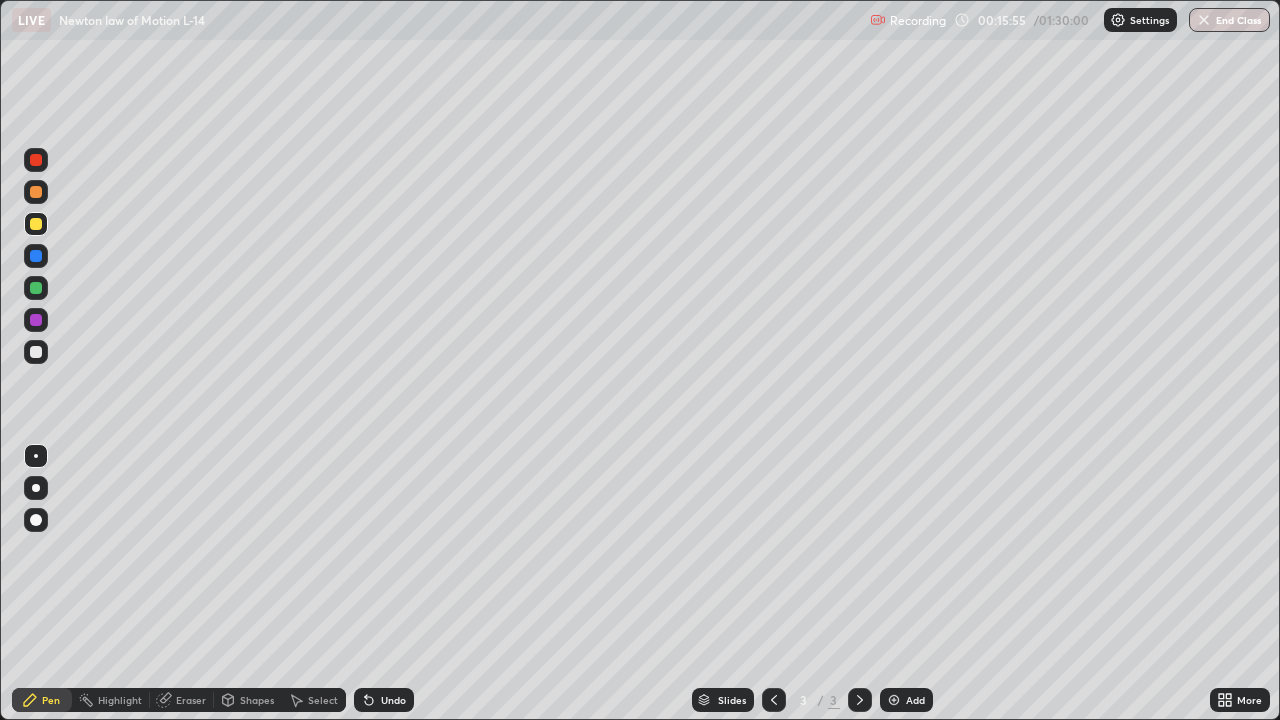 click at bounding box center (894, 700) 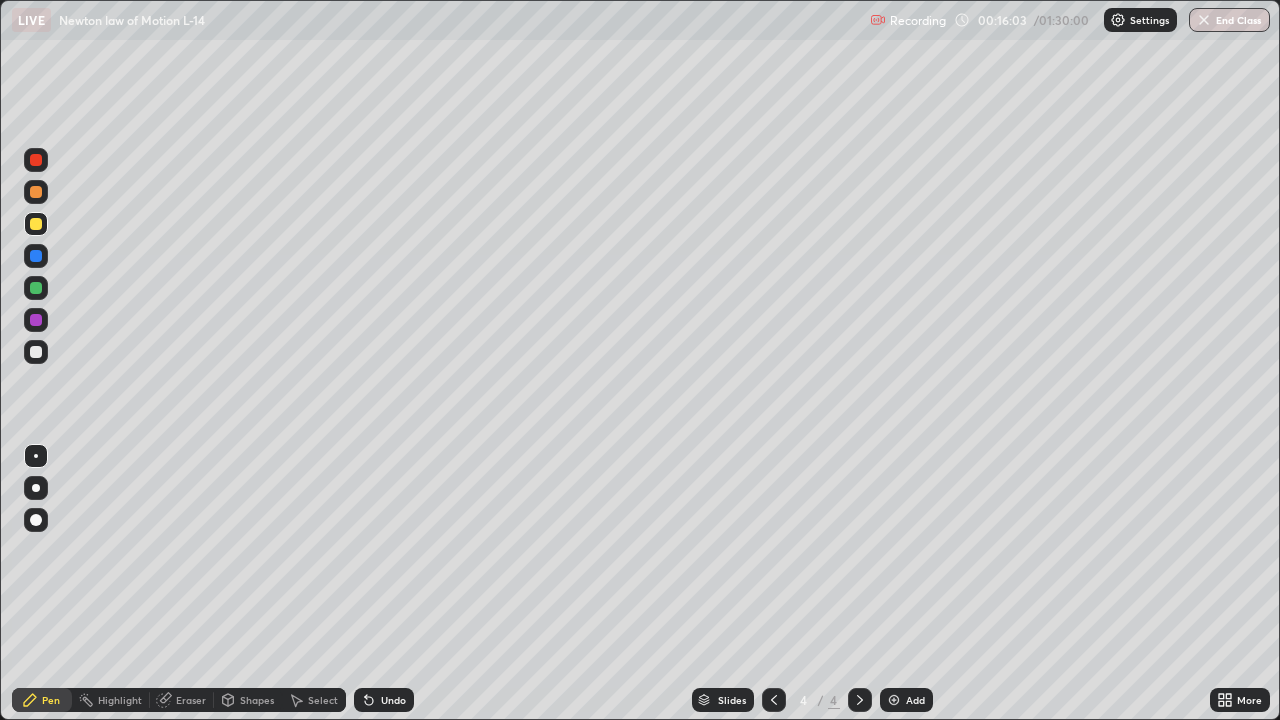 click on "Eraser" at bounding box center (191, 700) 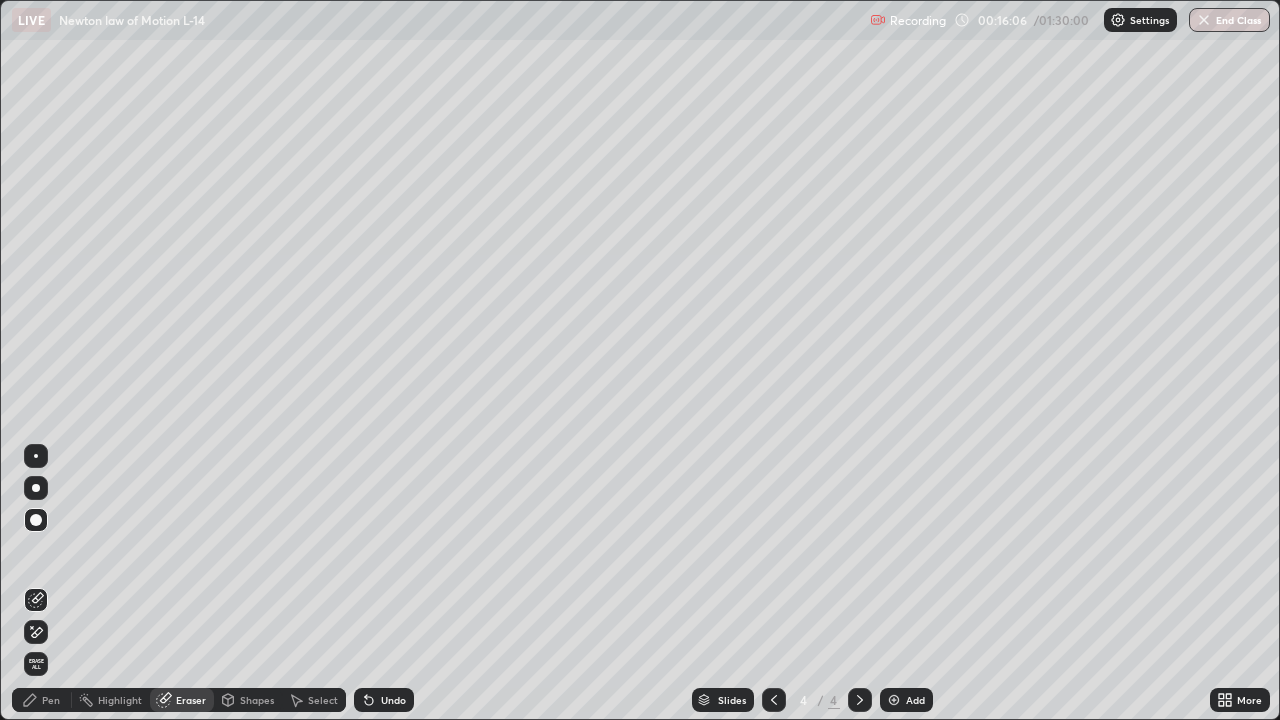 click on "Pen" at bounding box center (42, 700) 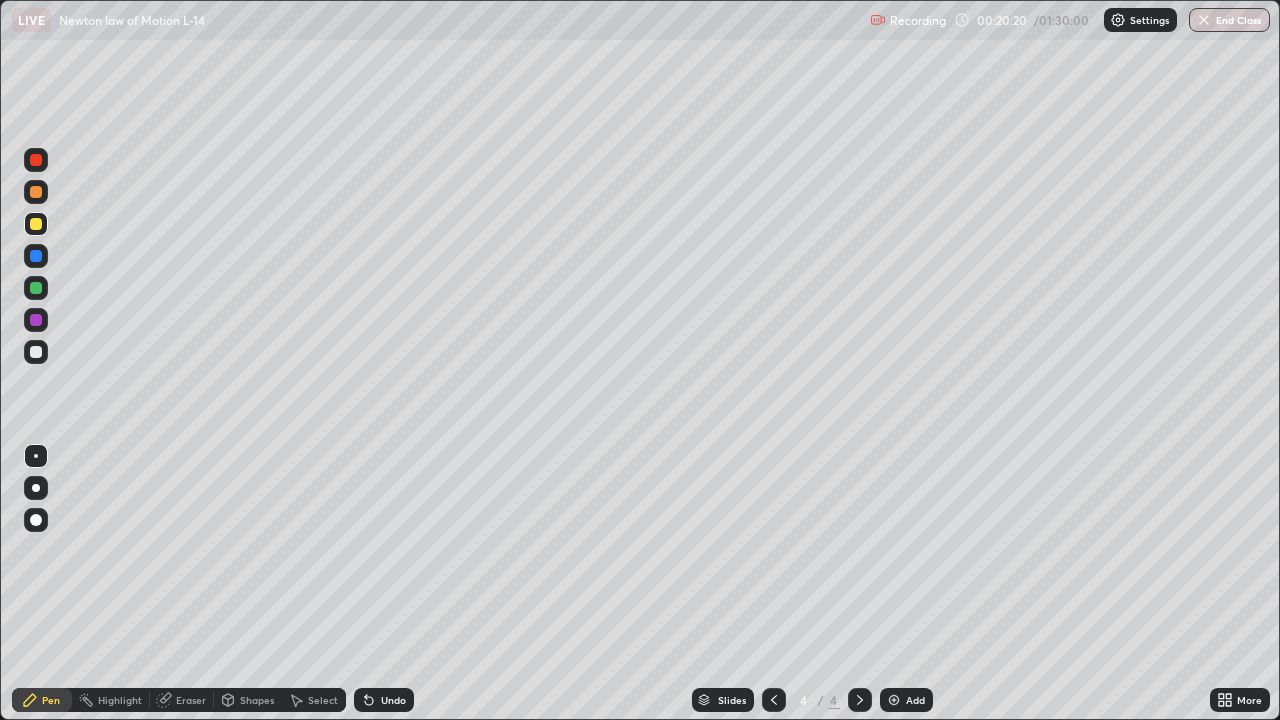 click at bounding box center [894, 700] 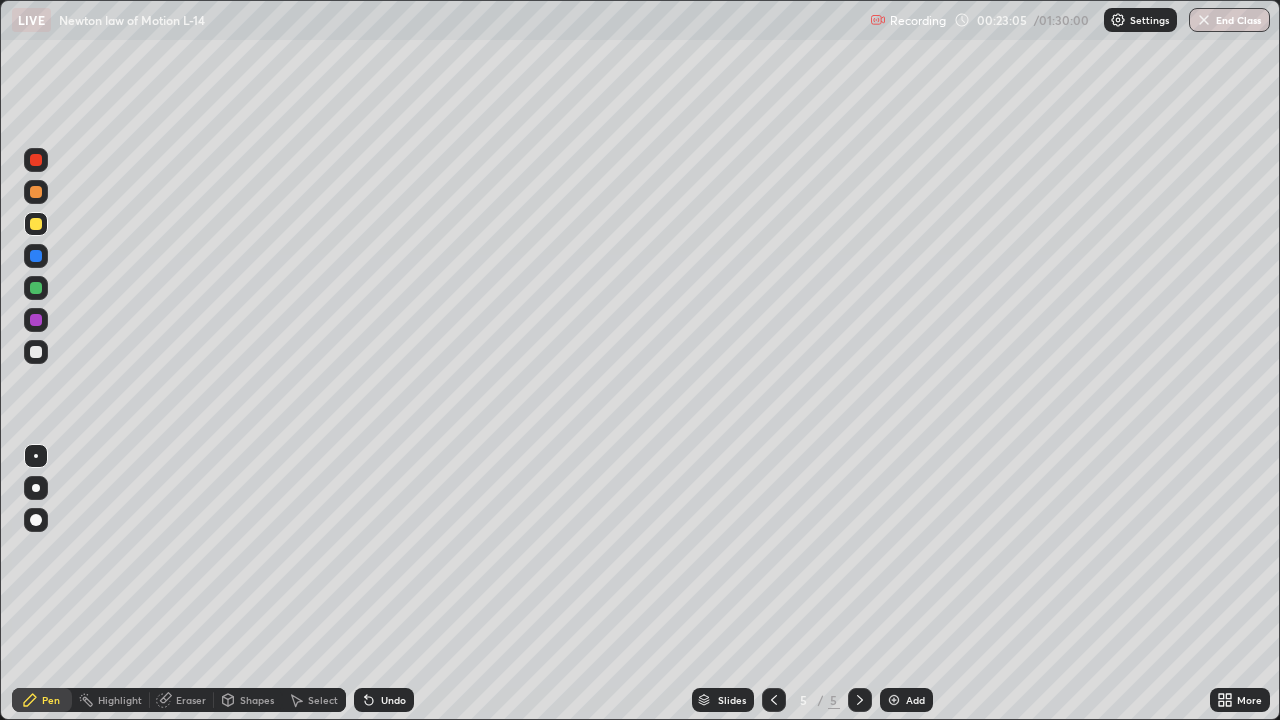 click at bounding box center (36, 160) 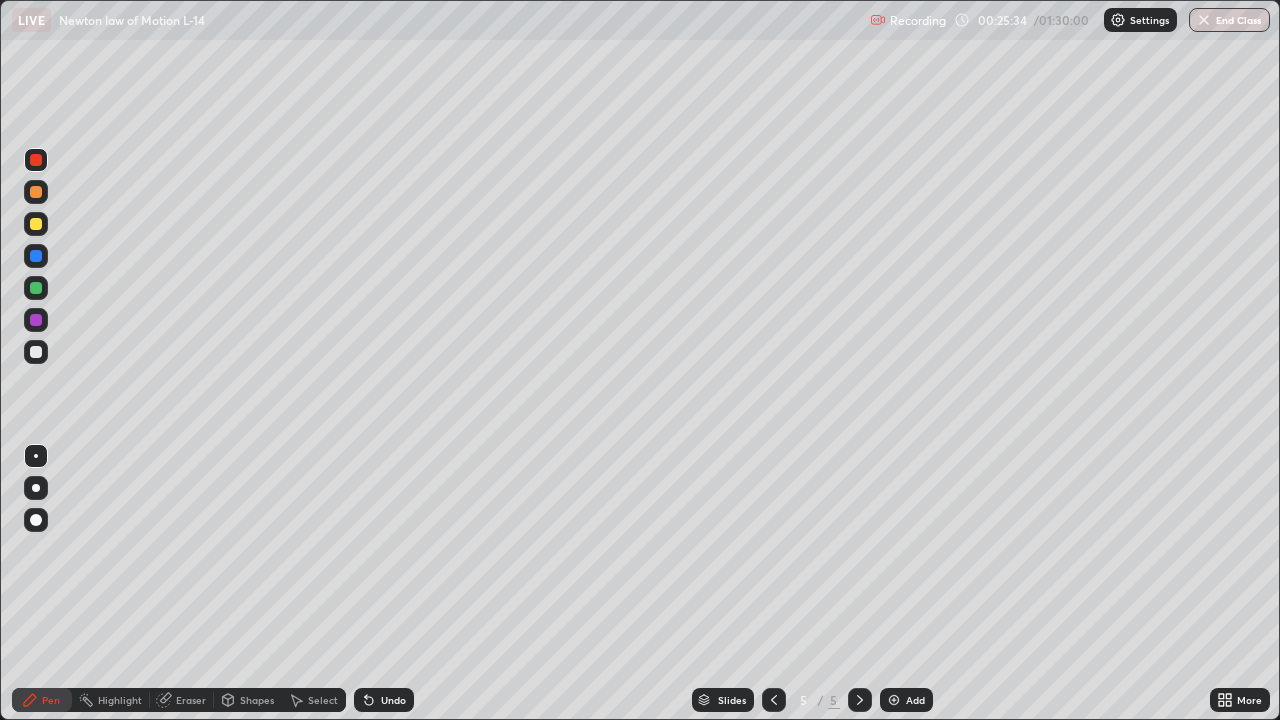click at bounding box center (36, 352) 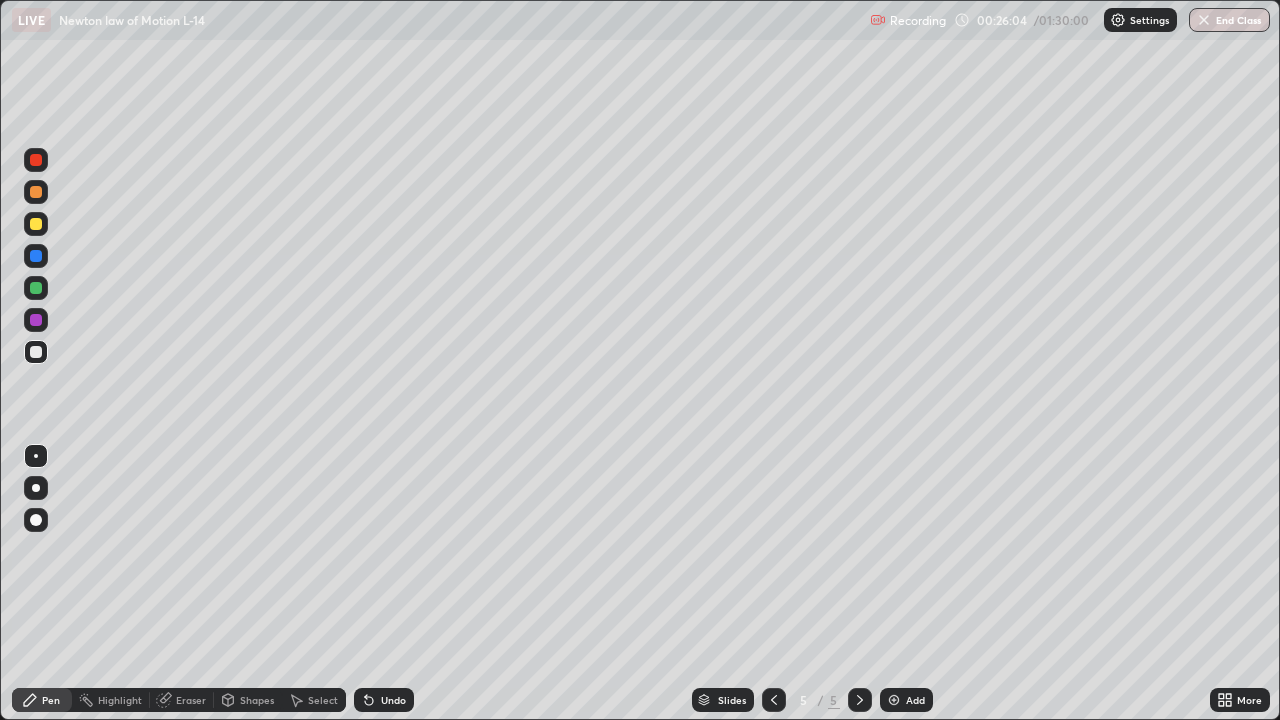 click at bounding box center (36, 224) 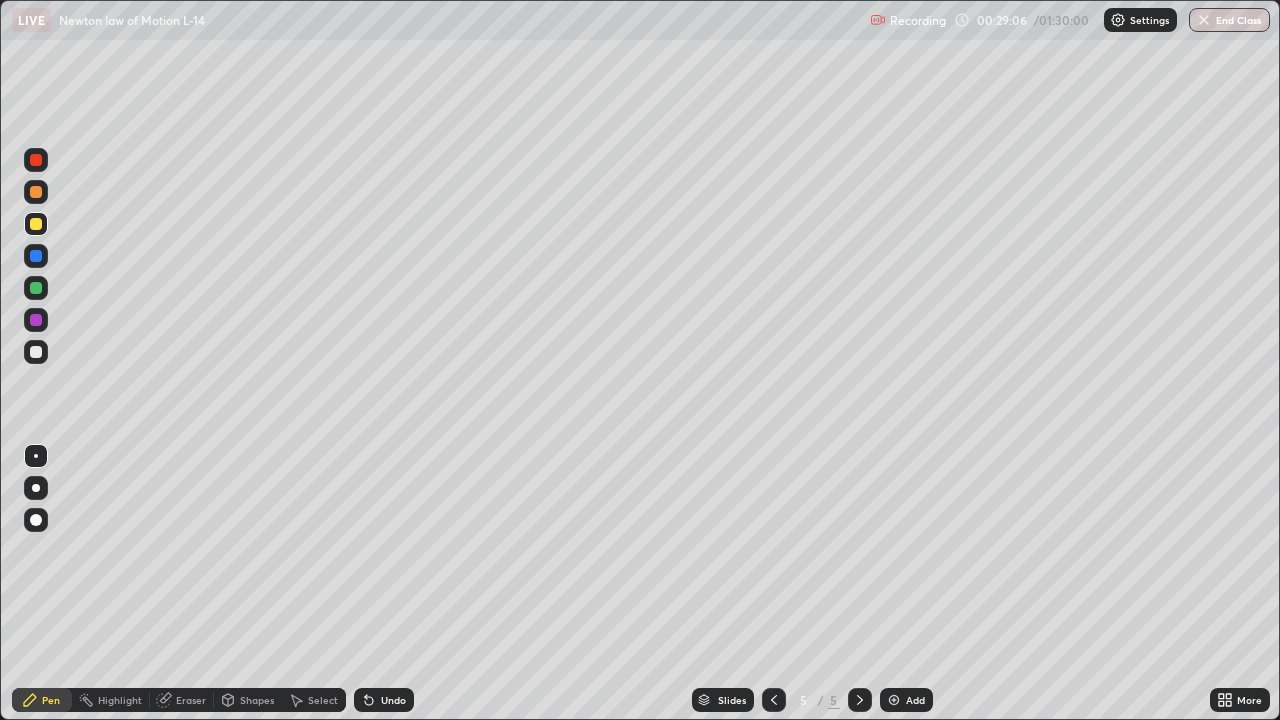 click on "Eraser" at bounding box center [191, 700] 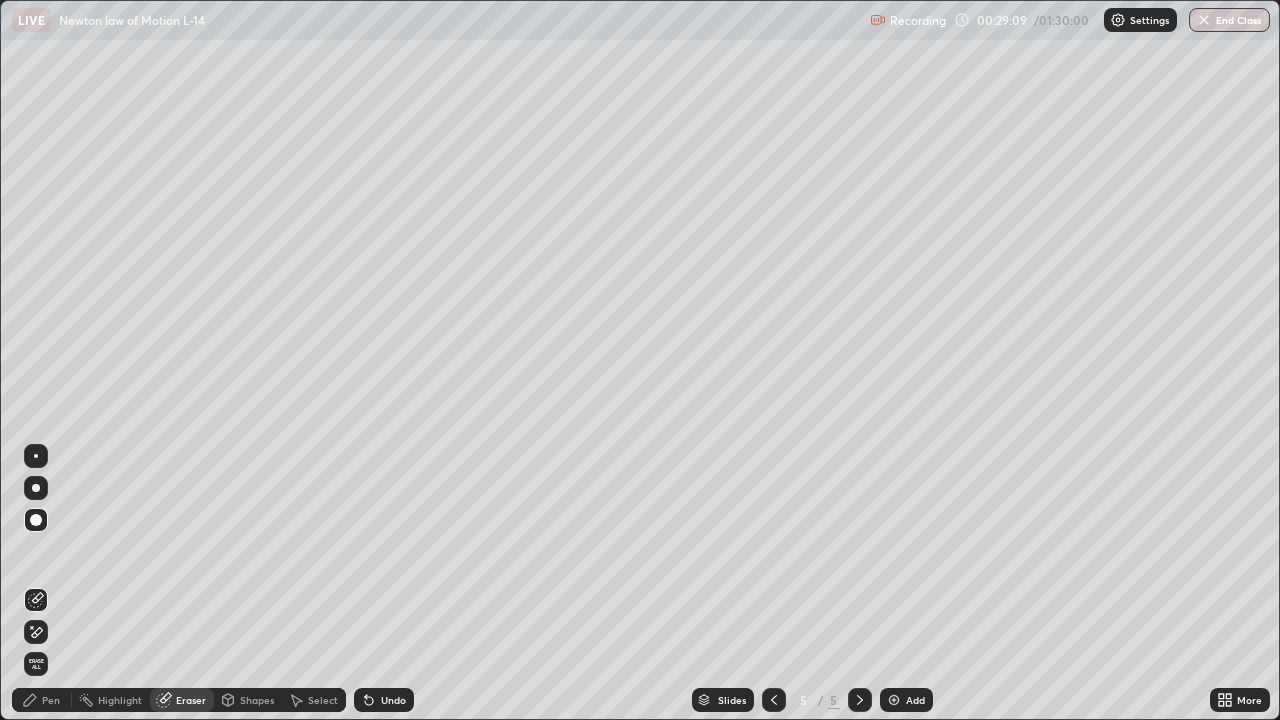 click on "Pen" at bounding box center (51, 700) 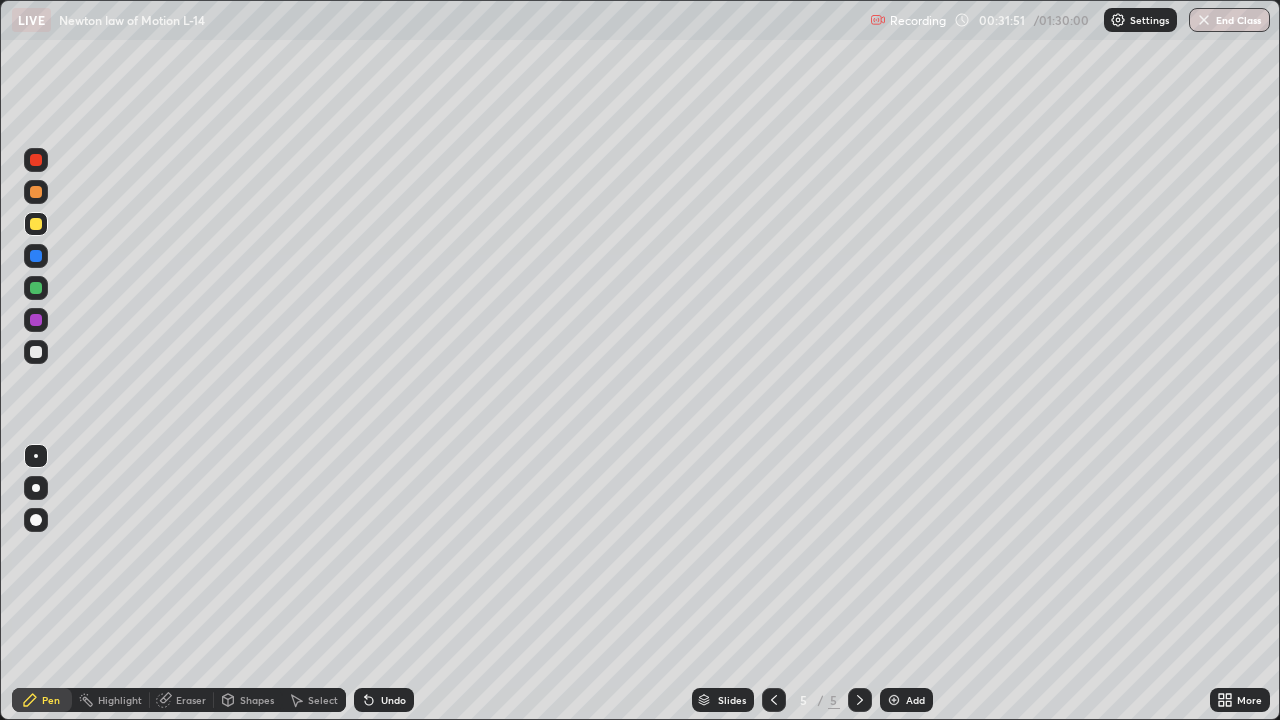 click at bounding box center (894, 700) 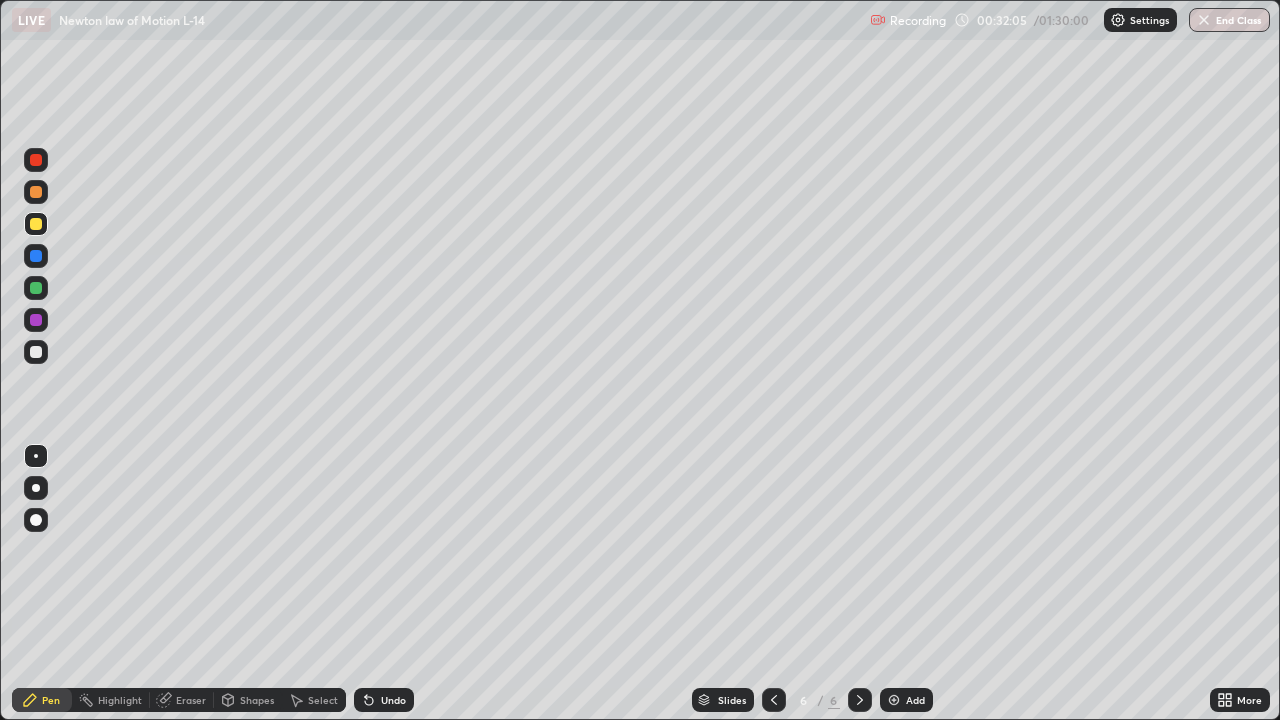 click on "Eraser" at bounding box center [191, 700] 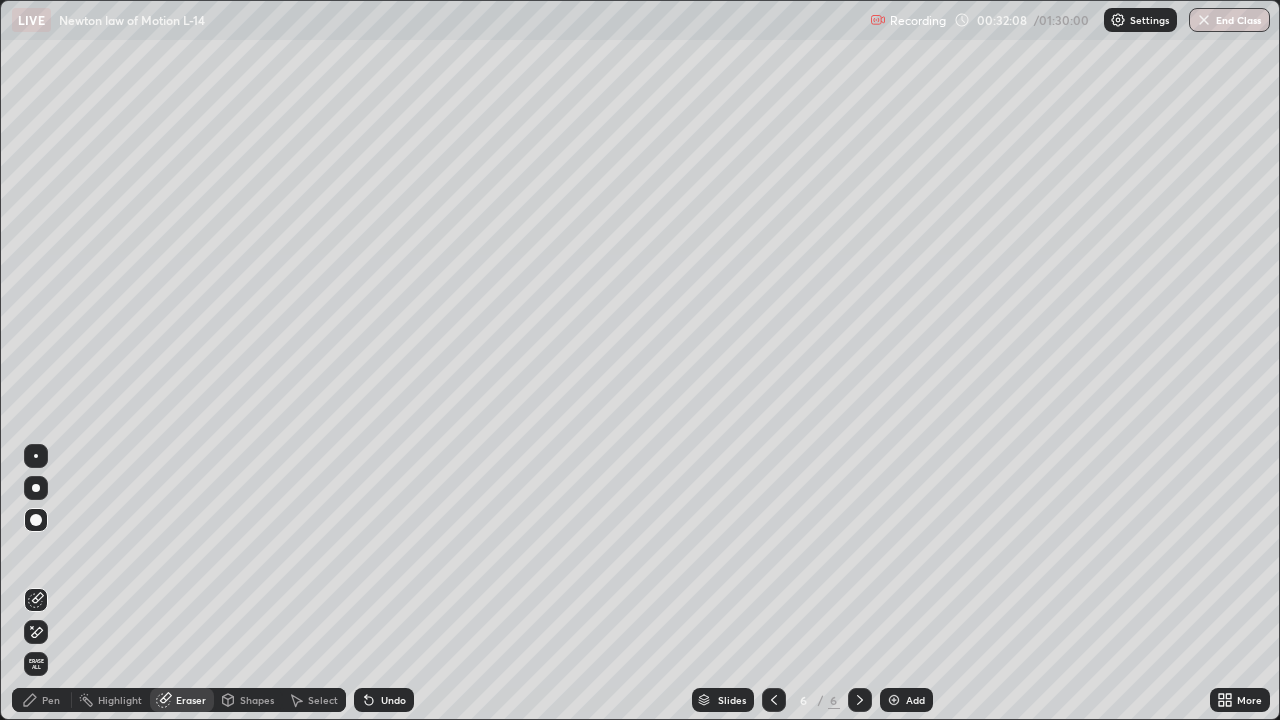 click on "Pen" at bounding box center [42, 700] 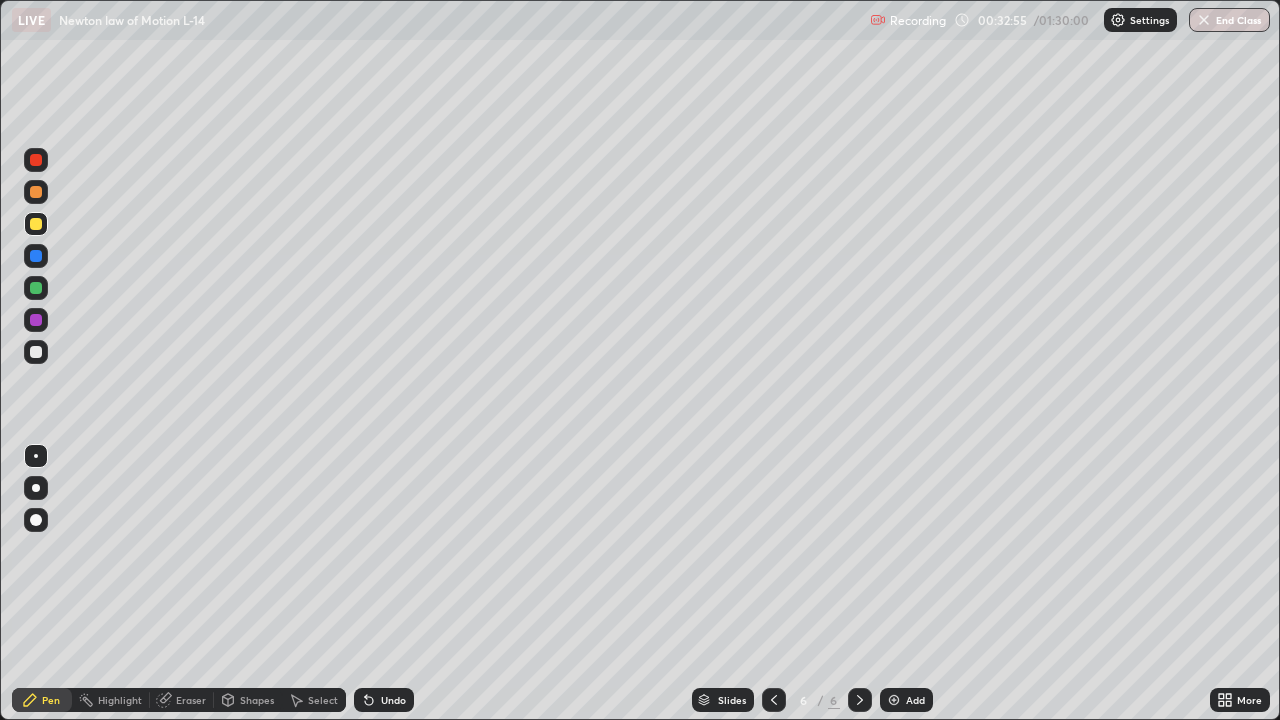 click on "Eraser" at bounding box center (191, 700) 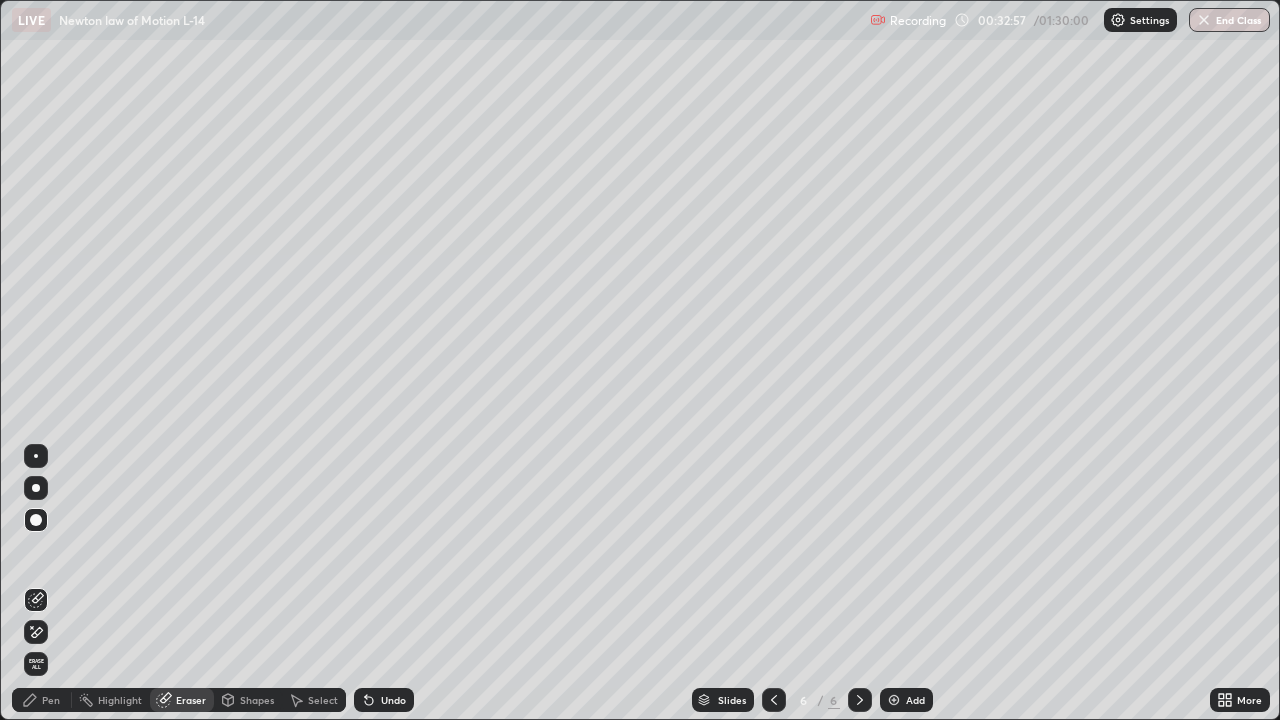 click on "Pen" at bounding box center [51, 700] 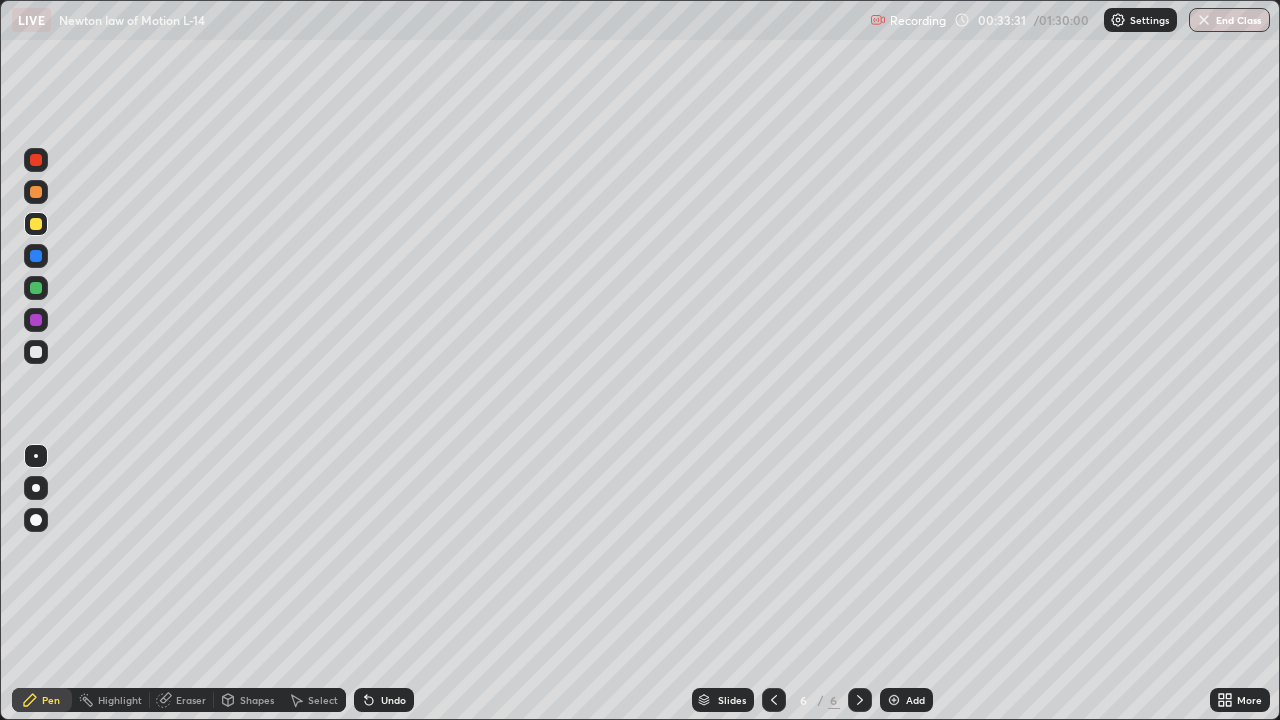 click at bounding box center [36, 352] 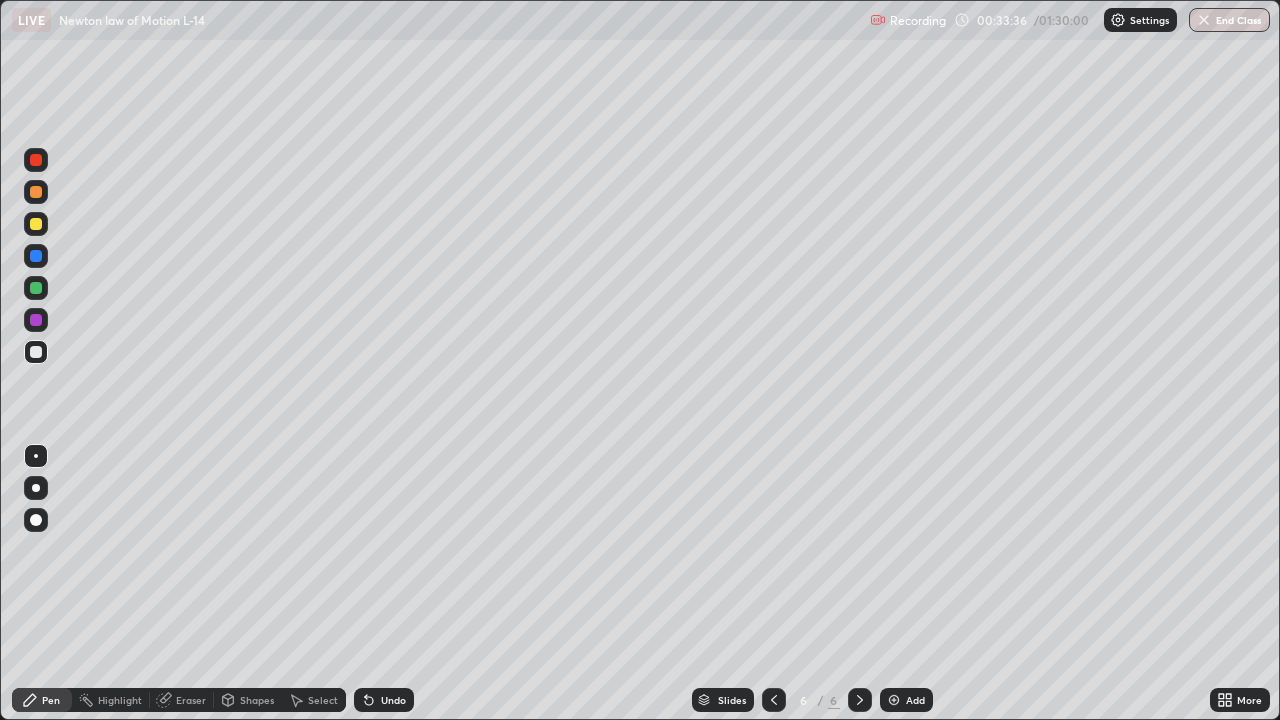 click on "Eraser" at bounding box center (191, 700) 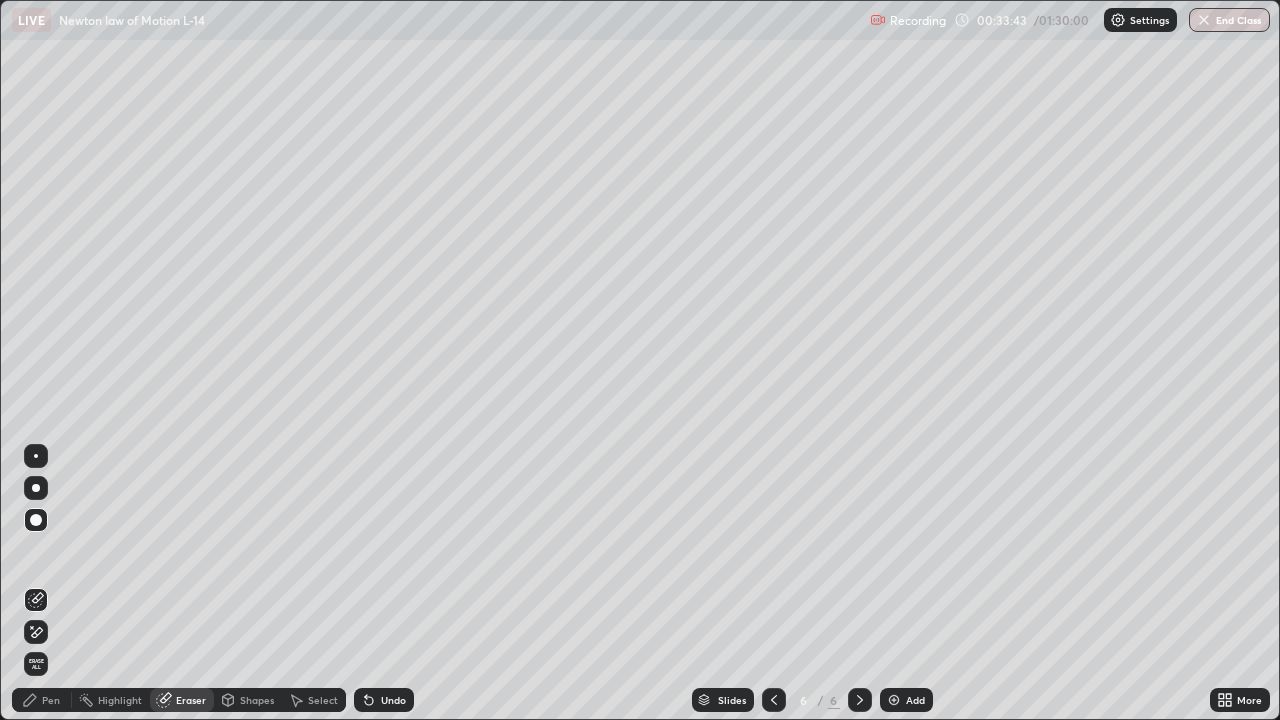click on "Pen" at bounding box center [51, 700] 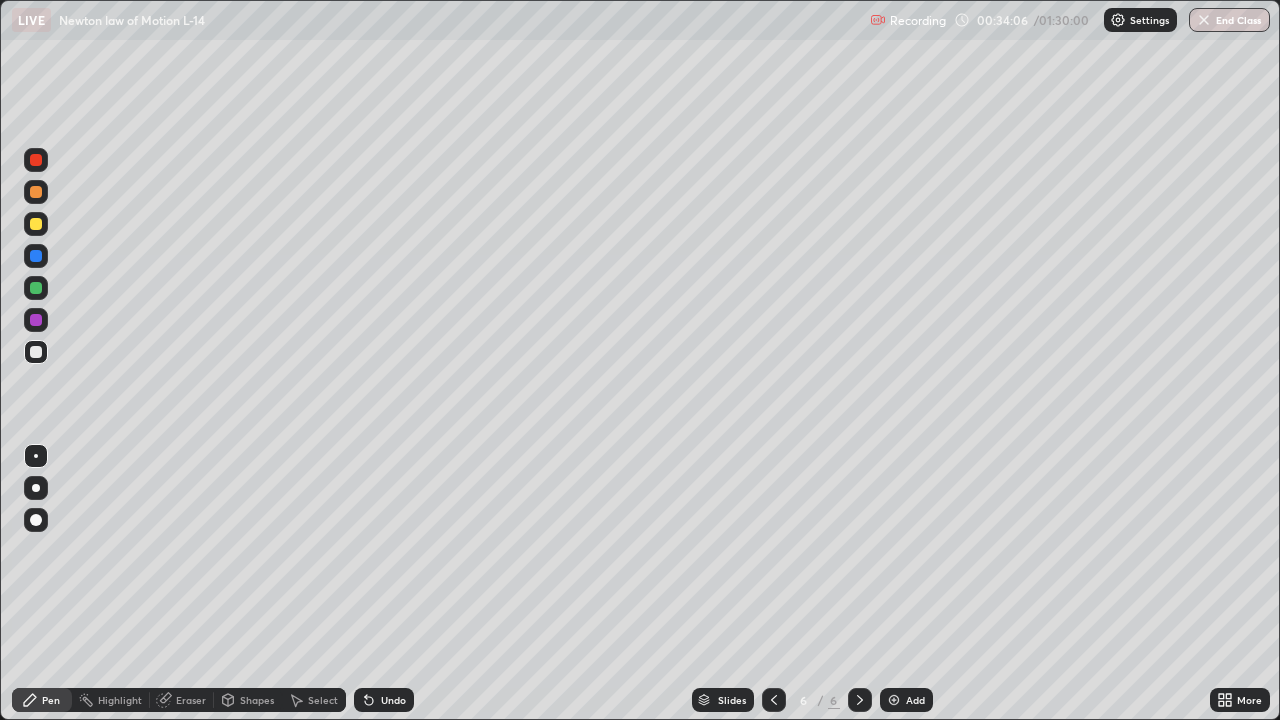 click on "Eraser" at bounding box center (191, 700) 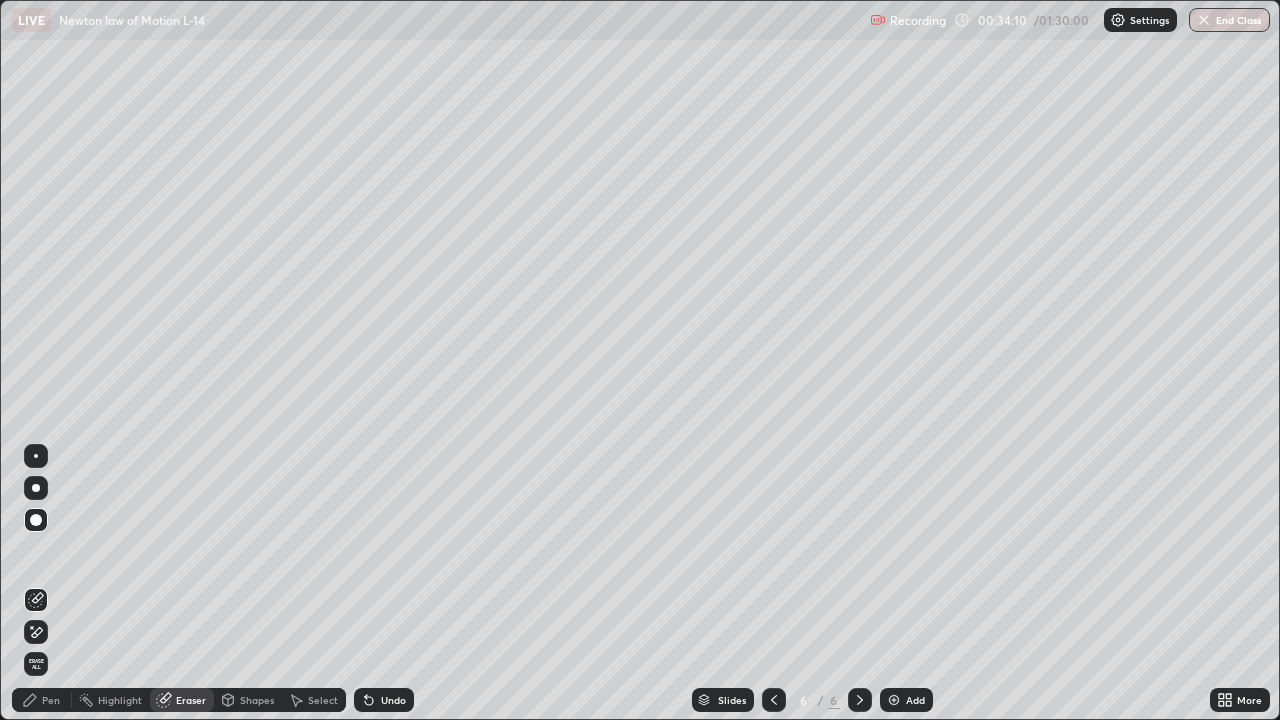 click on "Pen" at bounding box center (51, 700) 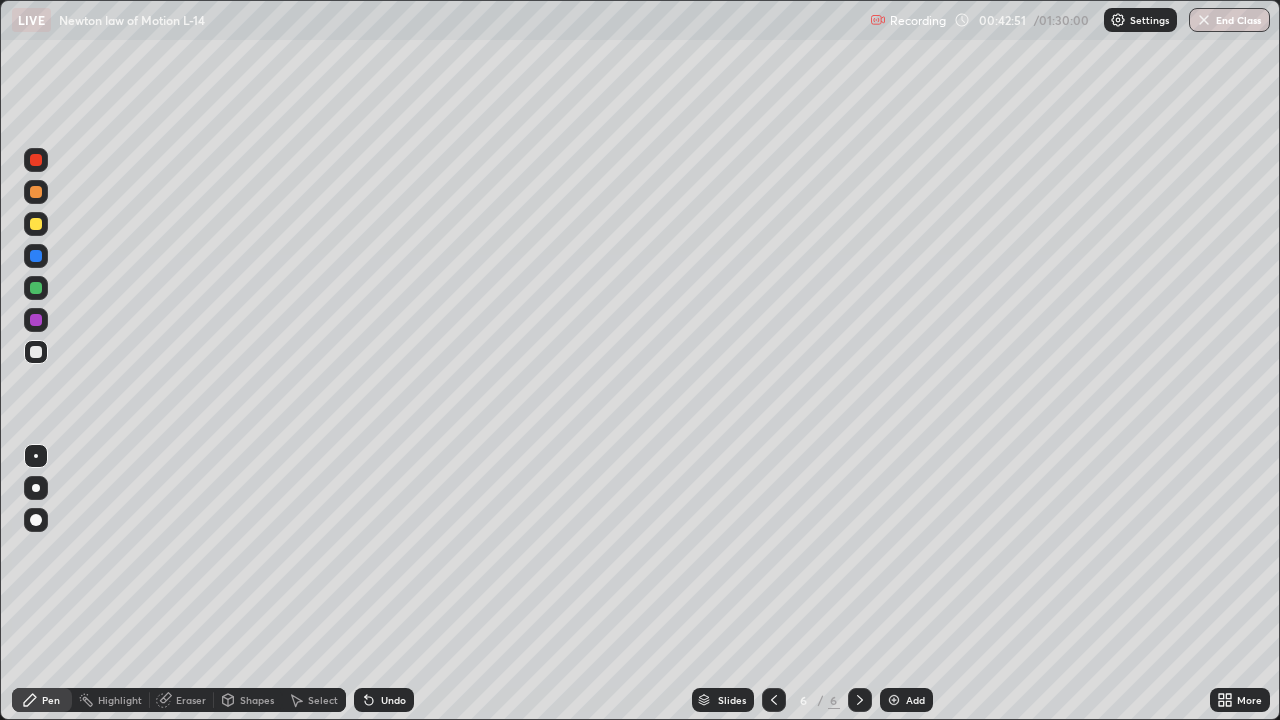click 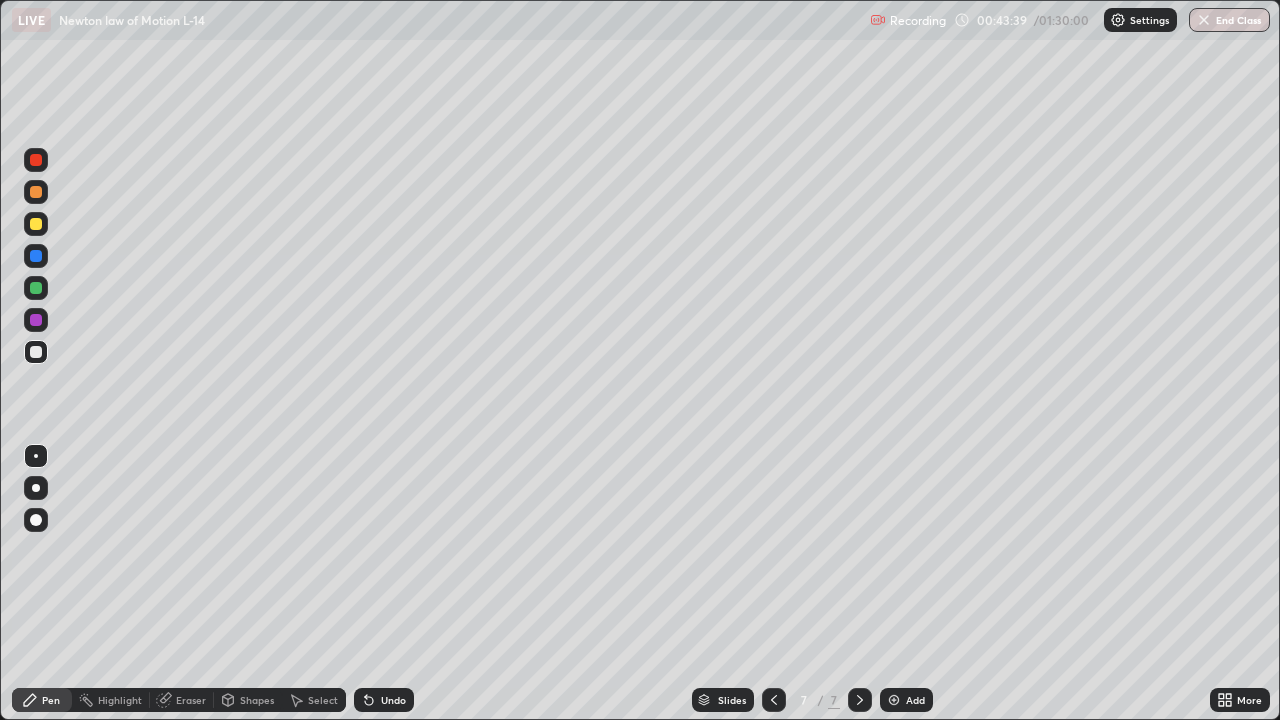 click on "Eraser" at bounding box center [191, 700] 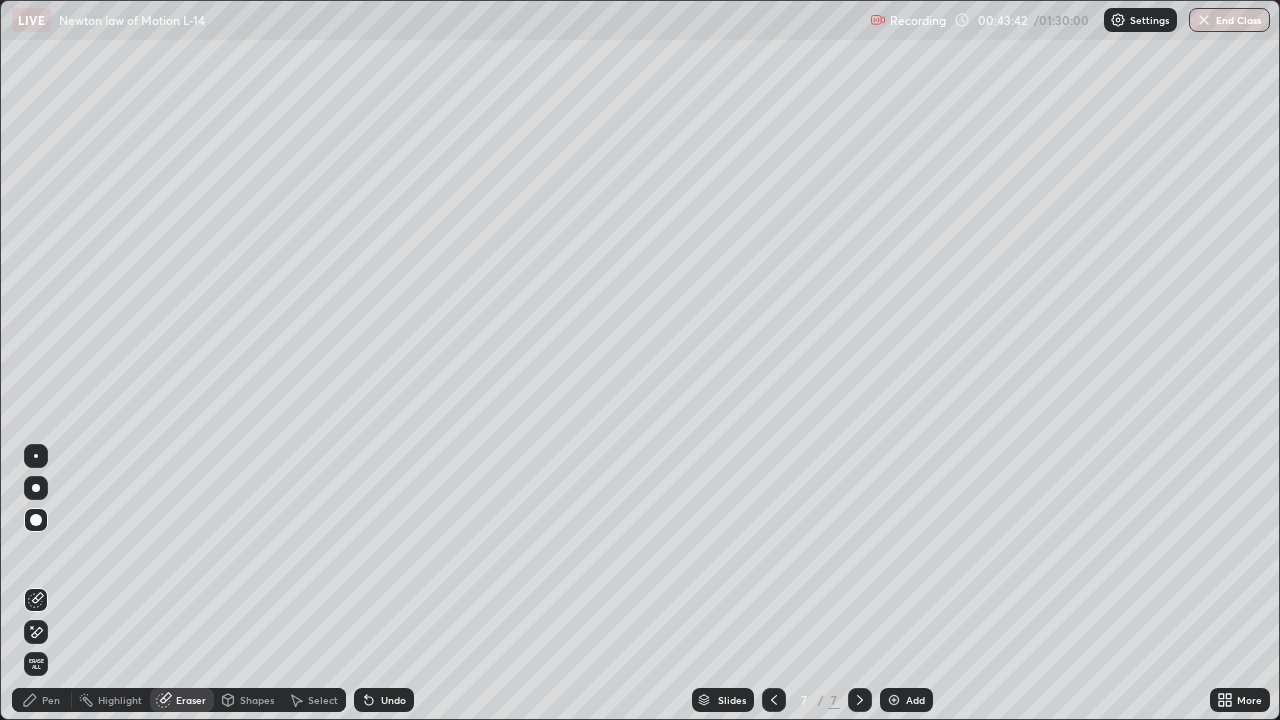 click on "Pen" at bounding box center [51, 700] 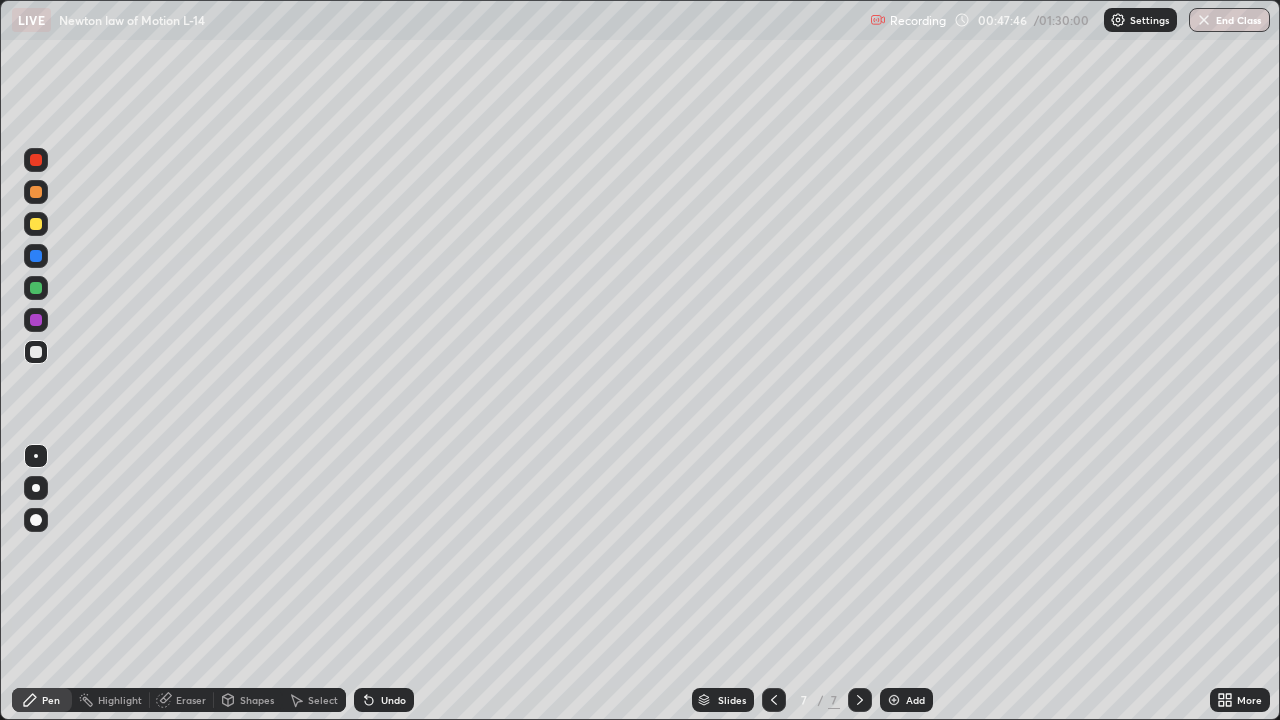 click on "Eraser" at bounding box center (191, 700) 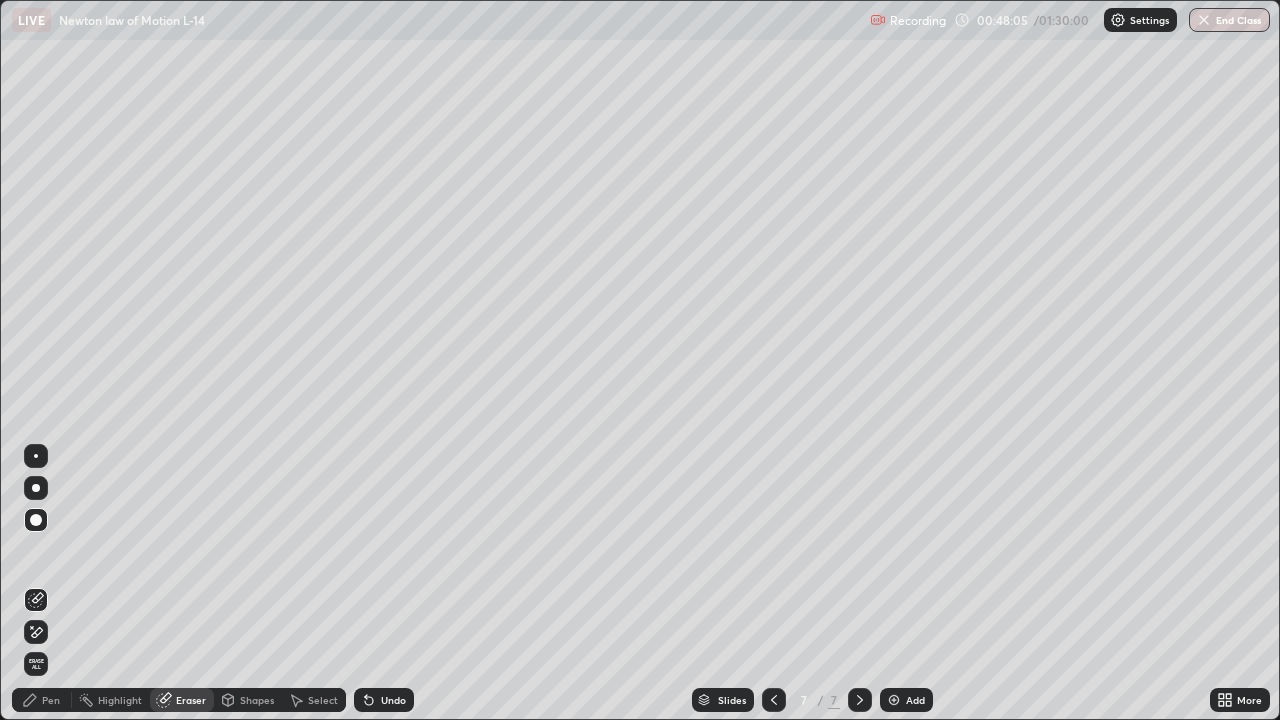 click at bounding box center (894, 700) 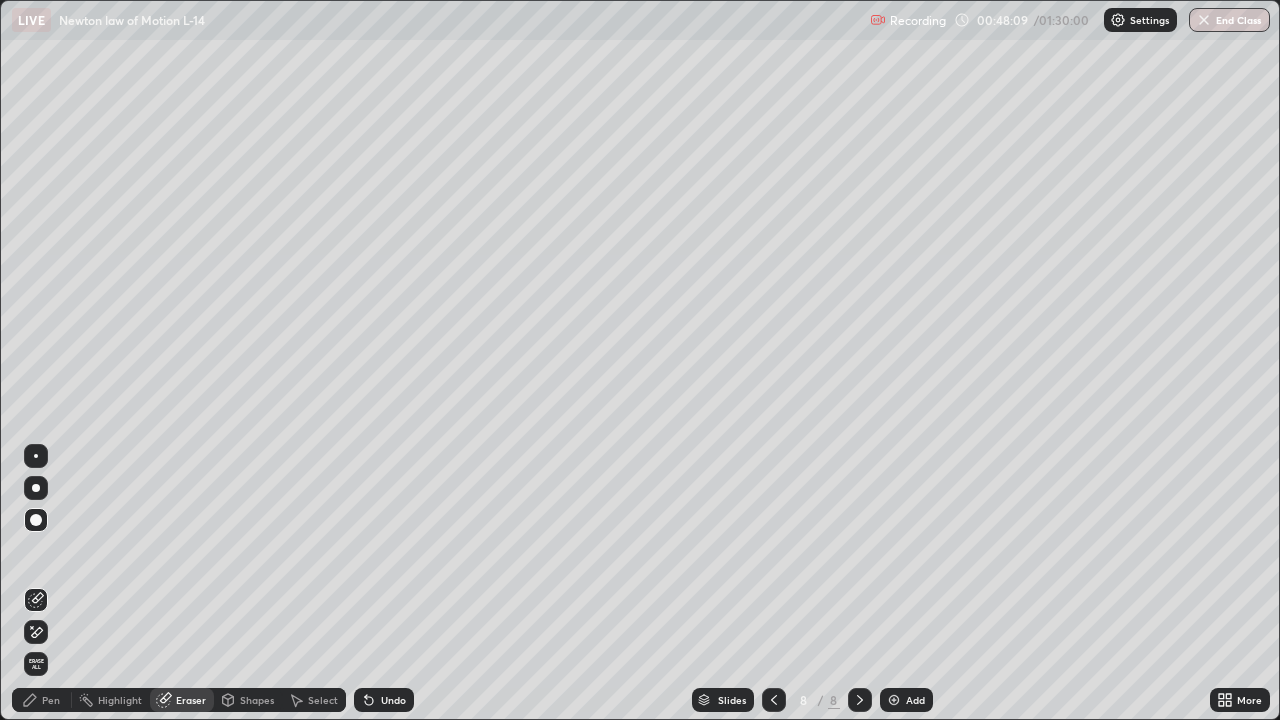 click on "Pen" at bounding box center (51, 700) 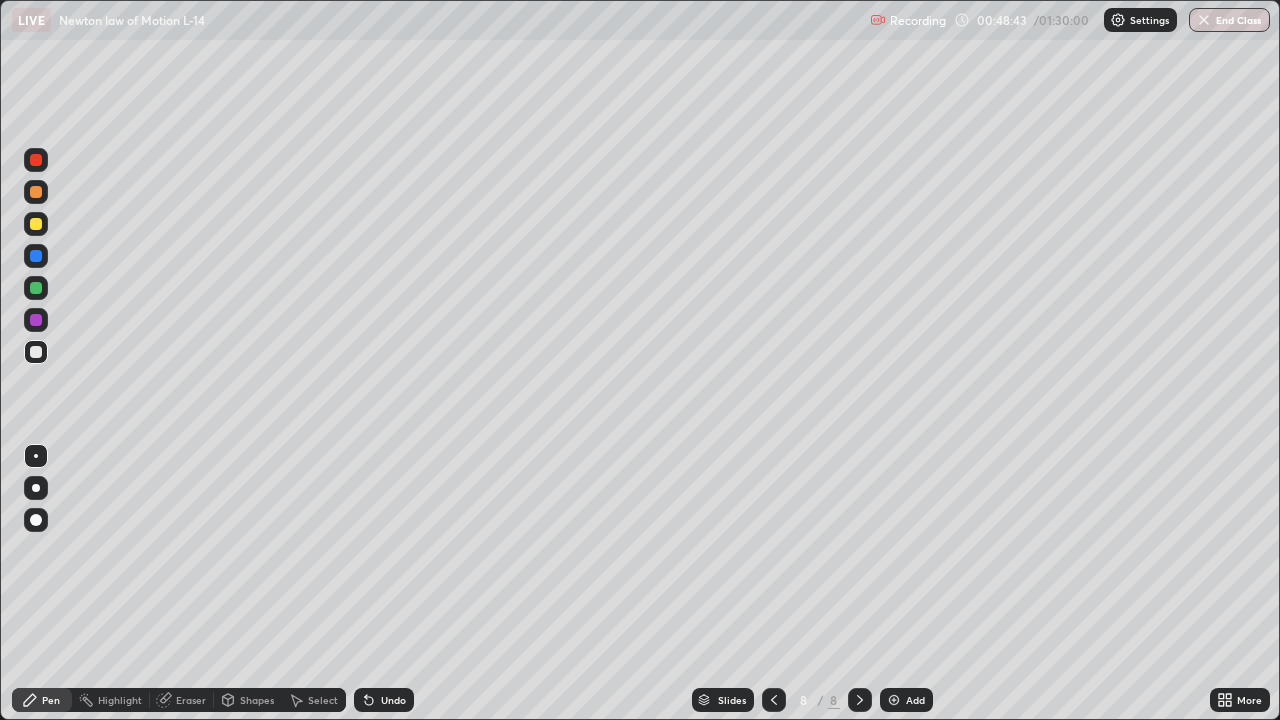 click at bounding box center [894, 700] 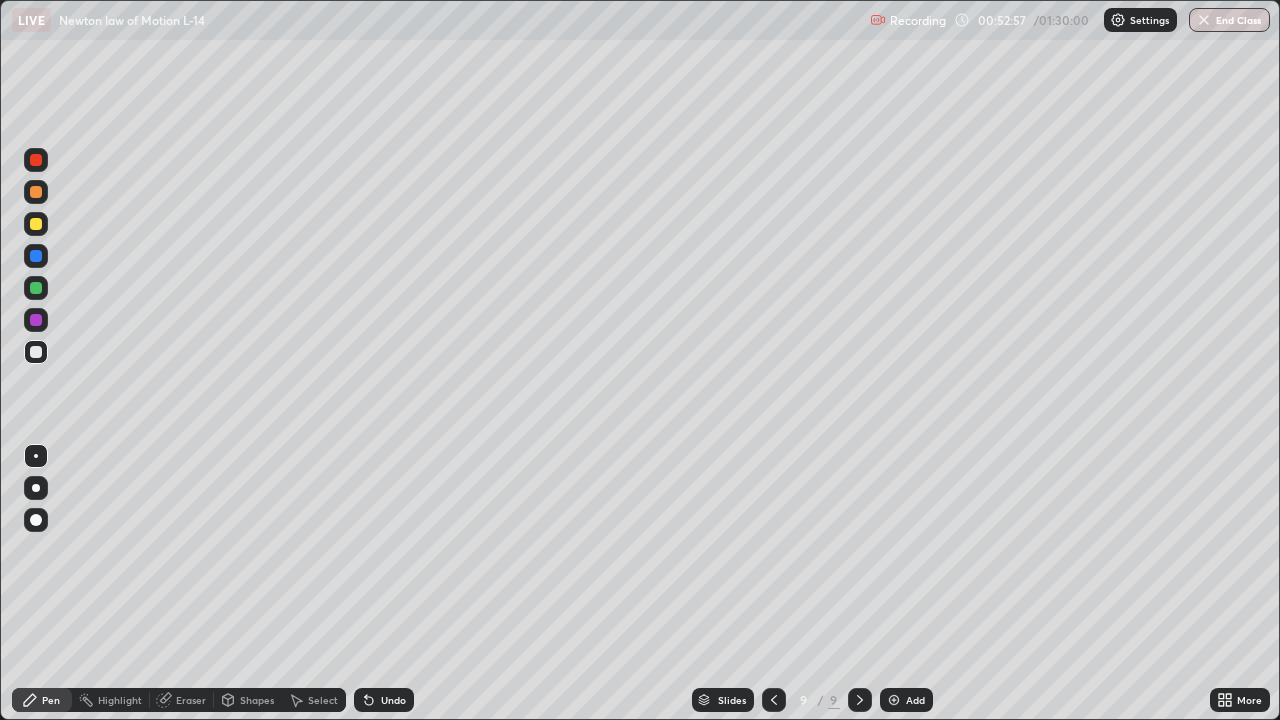 click at bounding box center [894, 700] 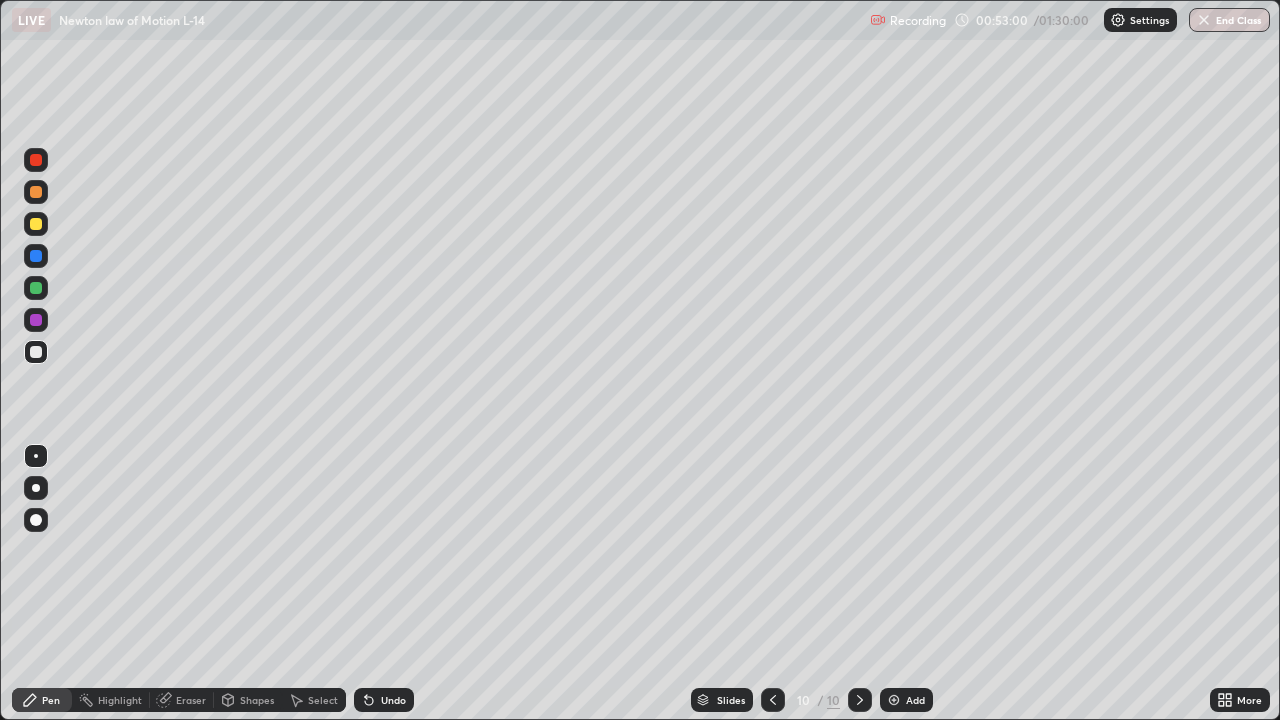 click 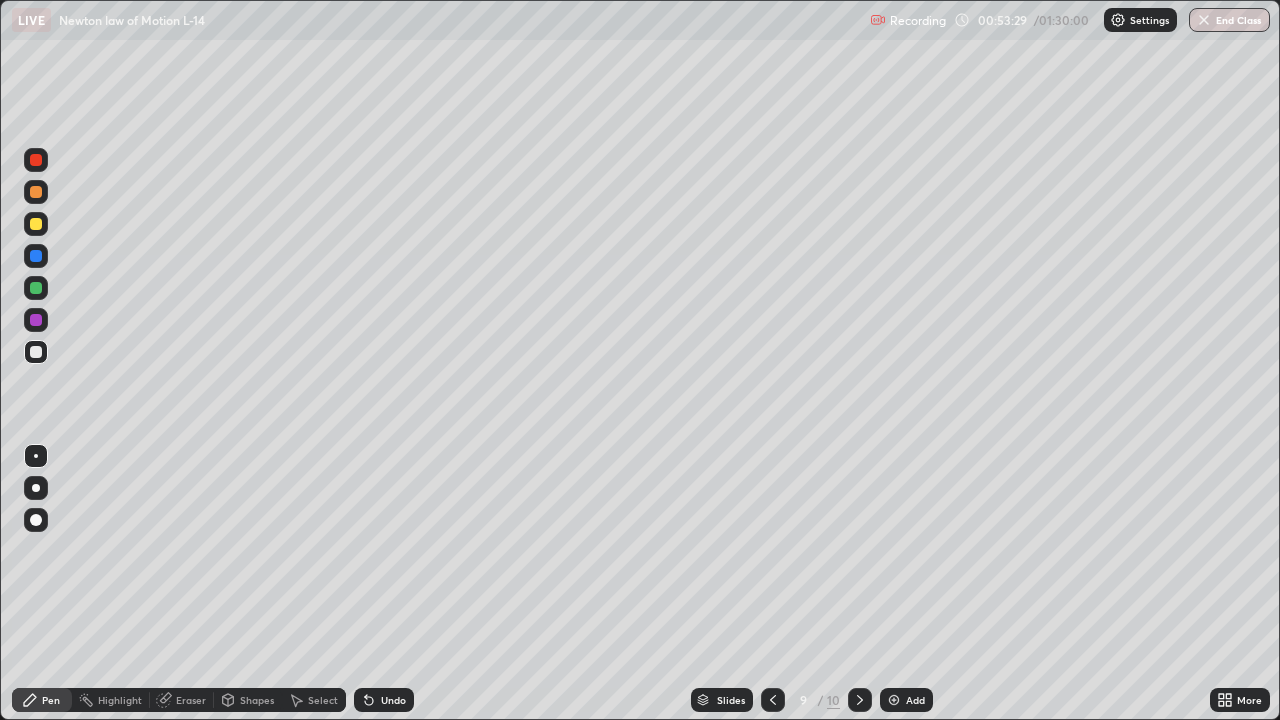click at bounding box center [894, 700] 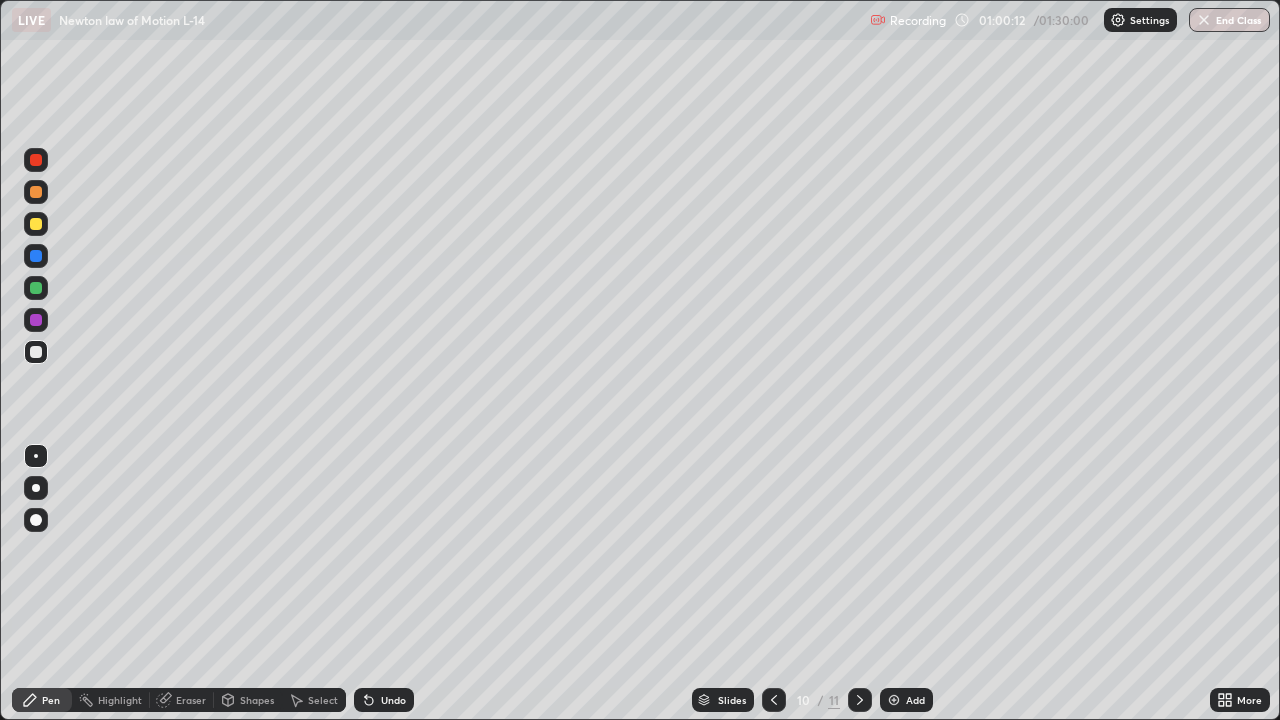 click at bounding box center [36, 224] 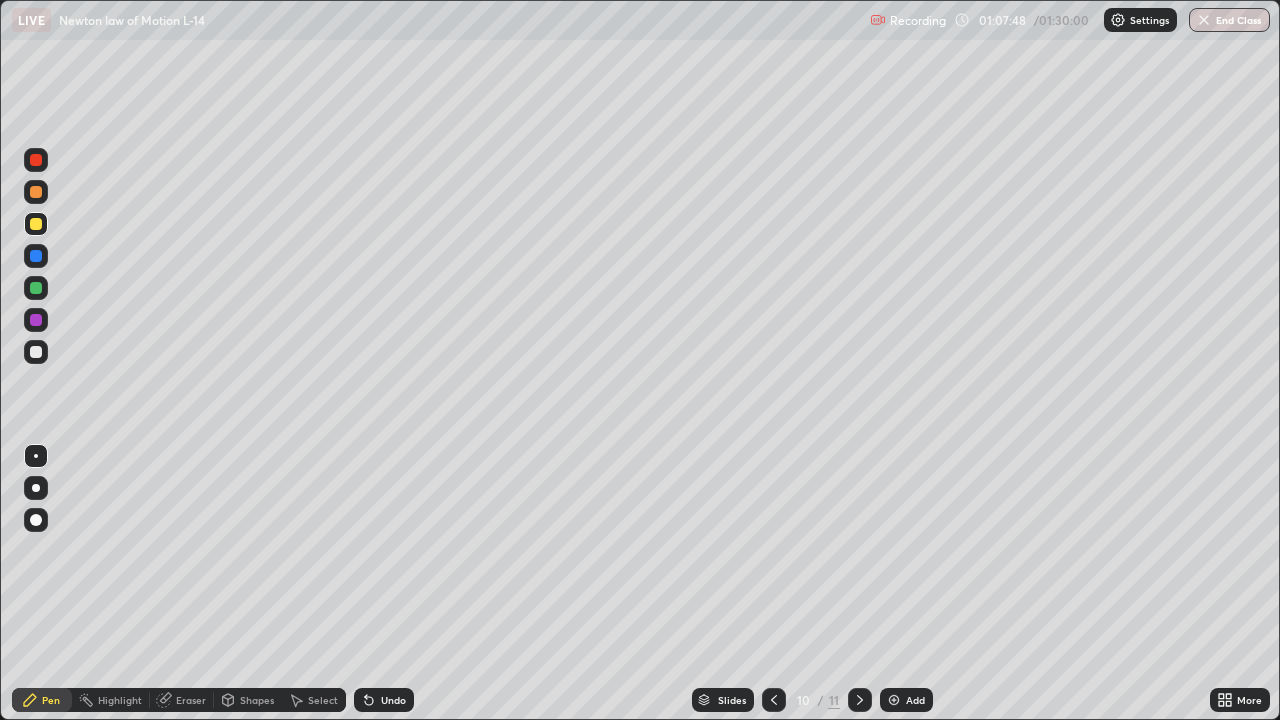 click on "Eraser" at bounding box center [191, 700] 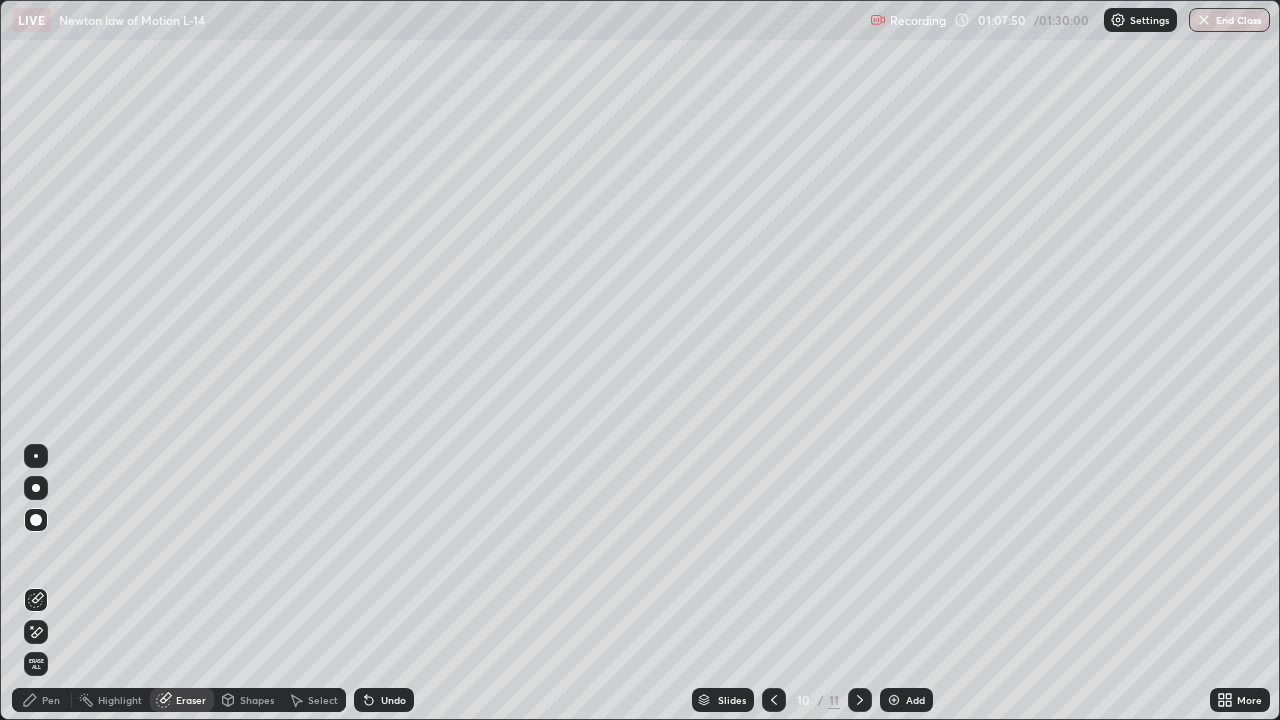 click on "Pen" at bounding box center [42, 700] 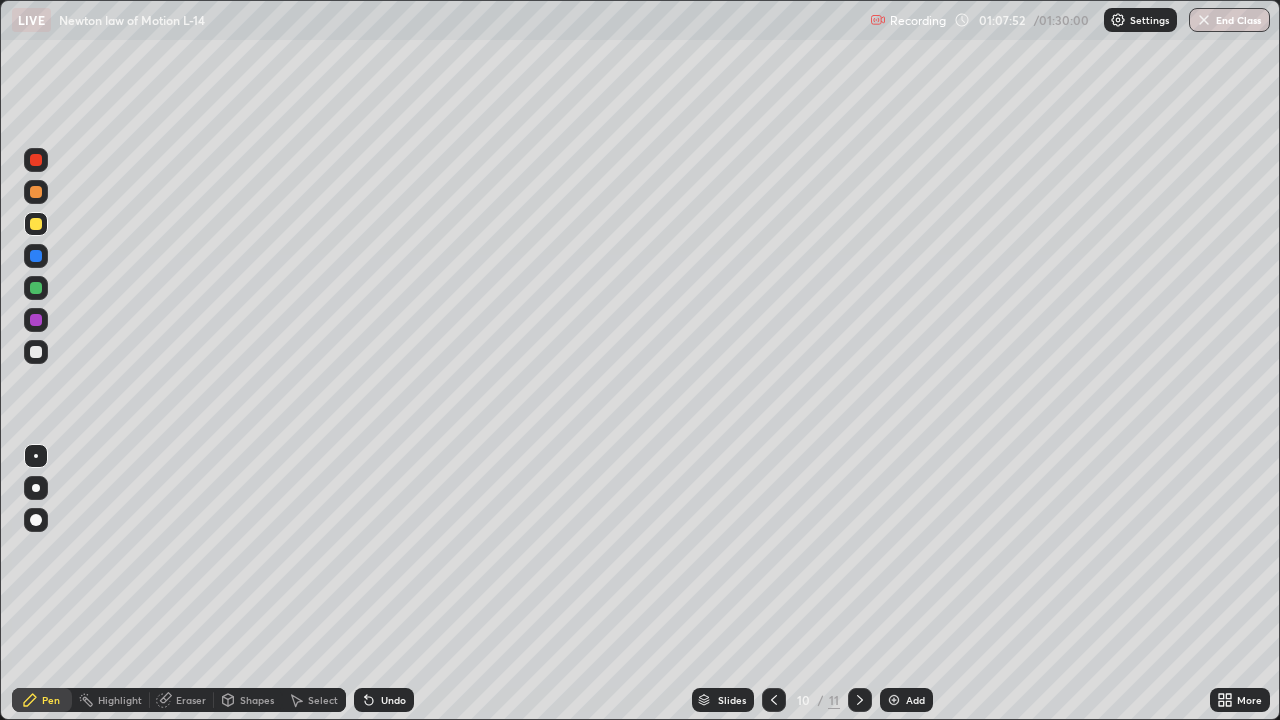 click at bounding box center (36, 160) 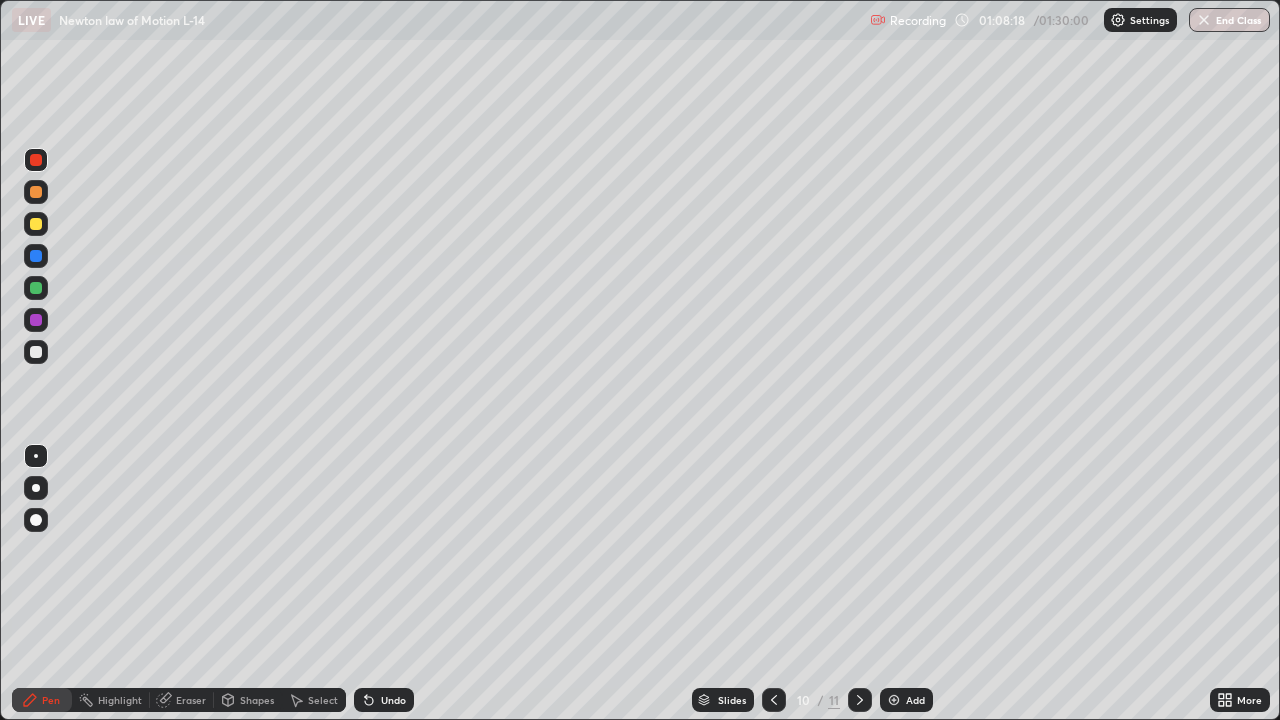 click on "Select" at bounding box center (323, 700) 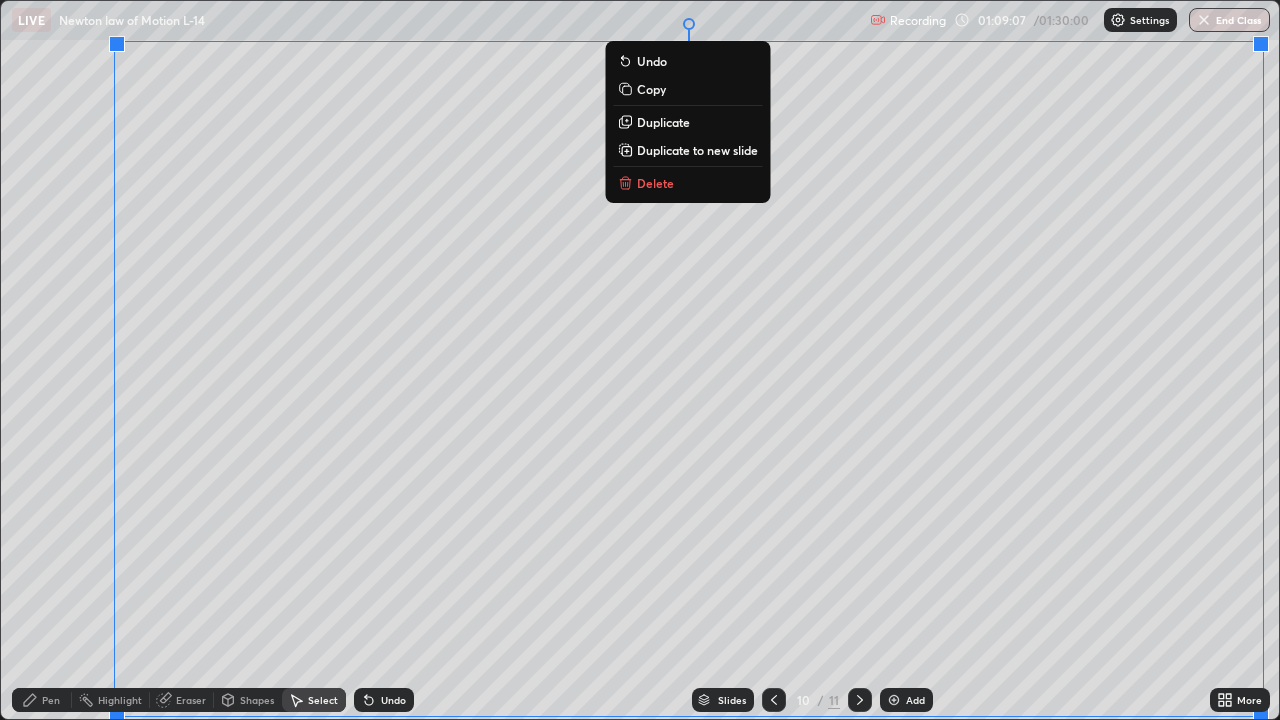 click 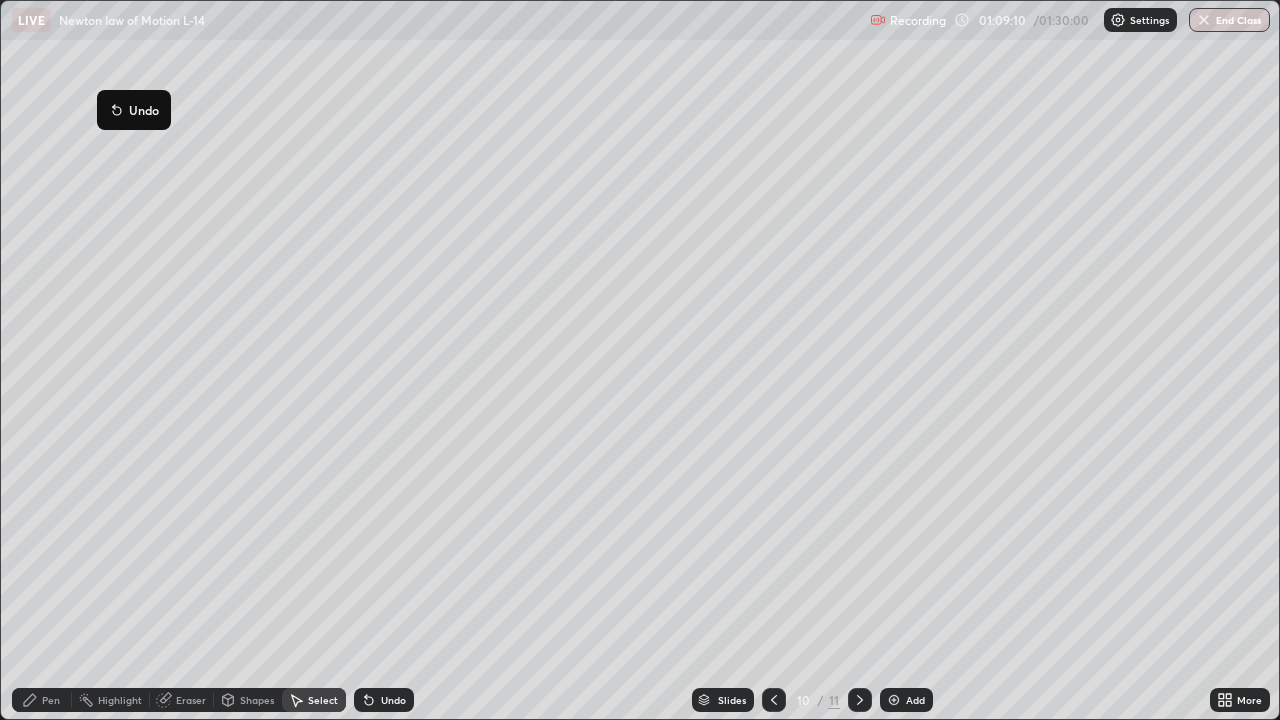click on "Select" at bounding box center [314, 700] 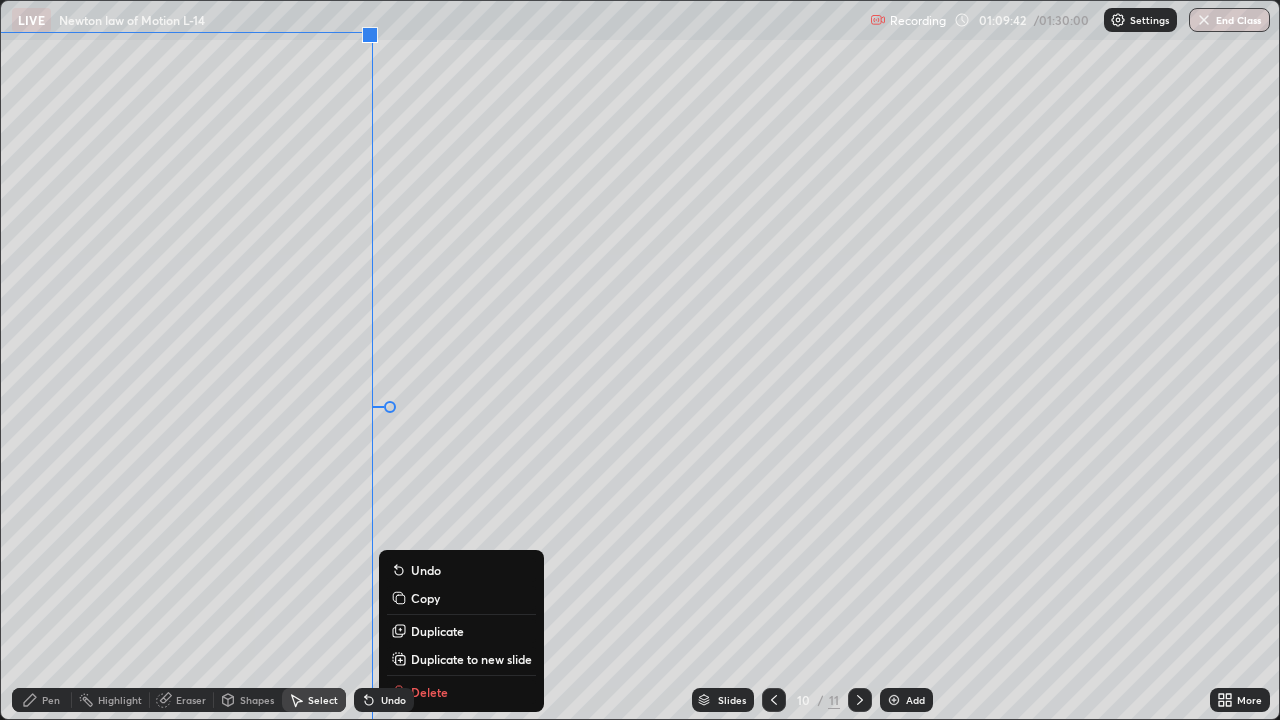 click 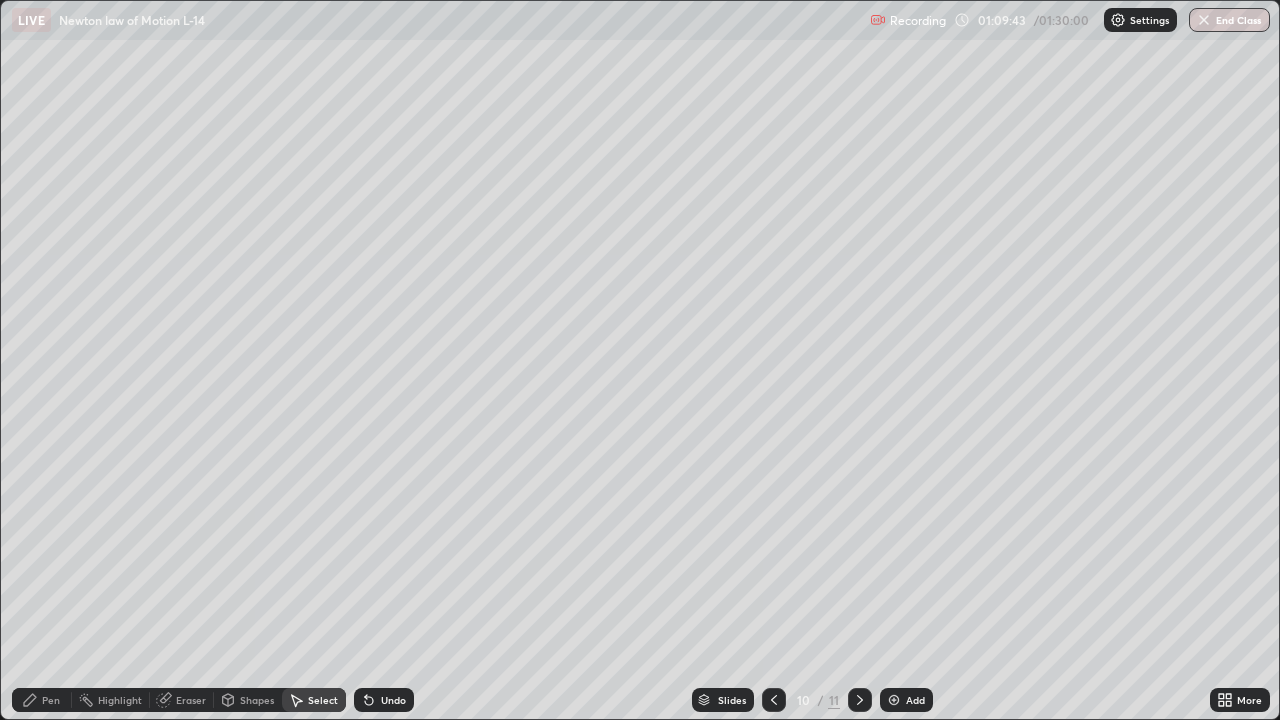 click 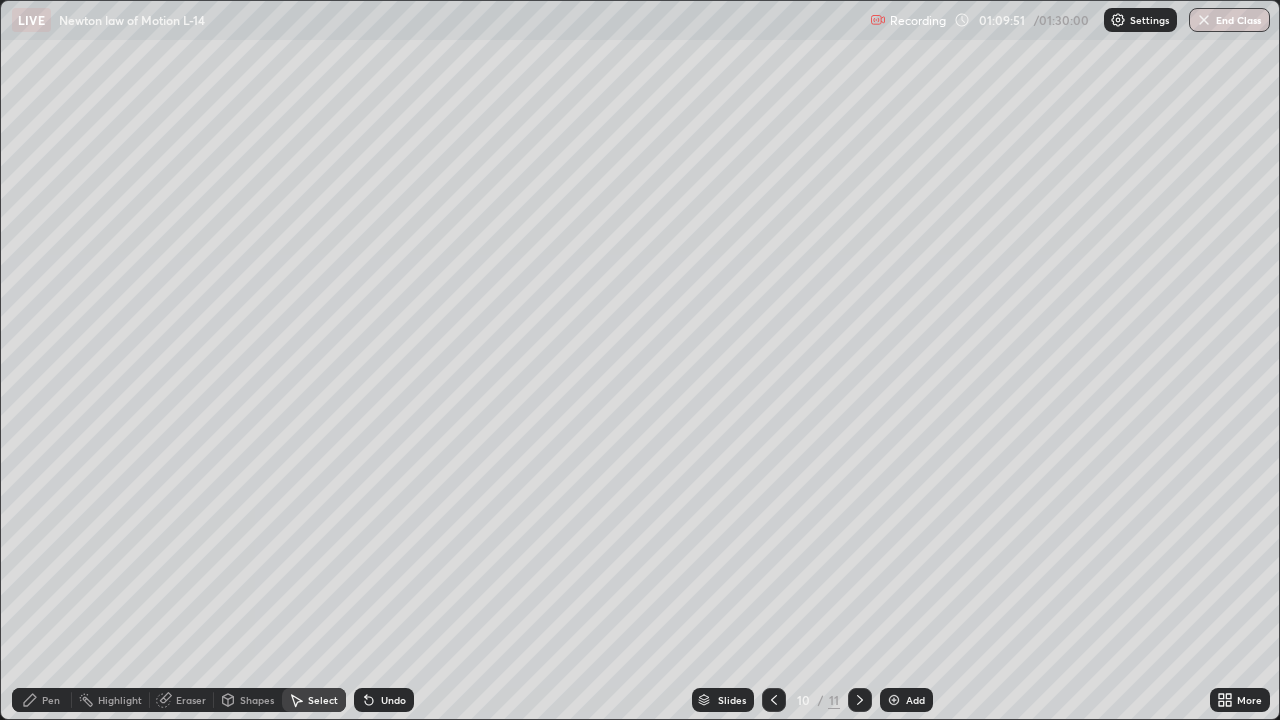 click at bounding box center (894, 700) 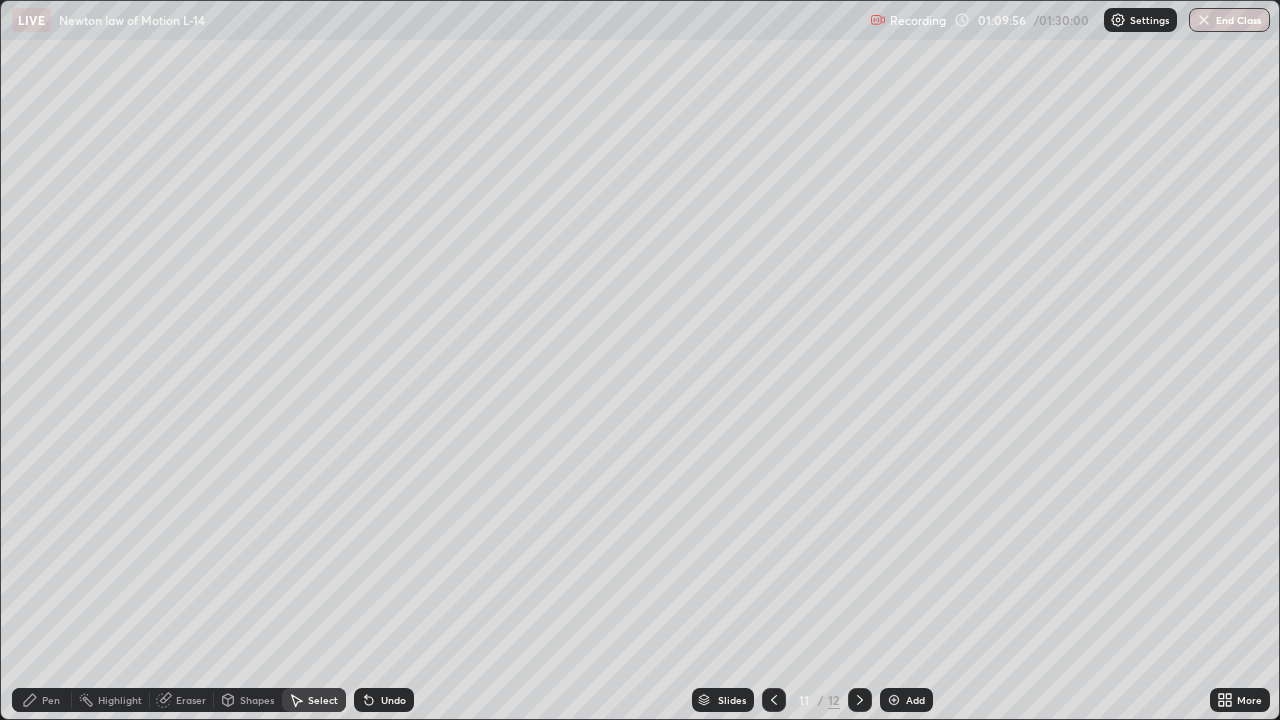 click on "Pen" at bounding box center (51, 700) 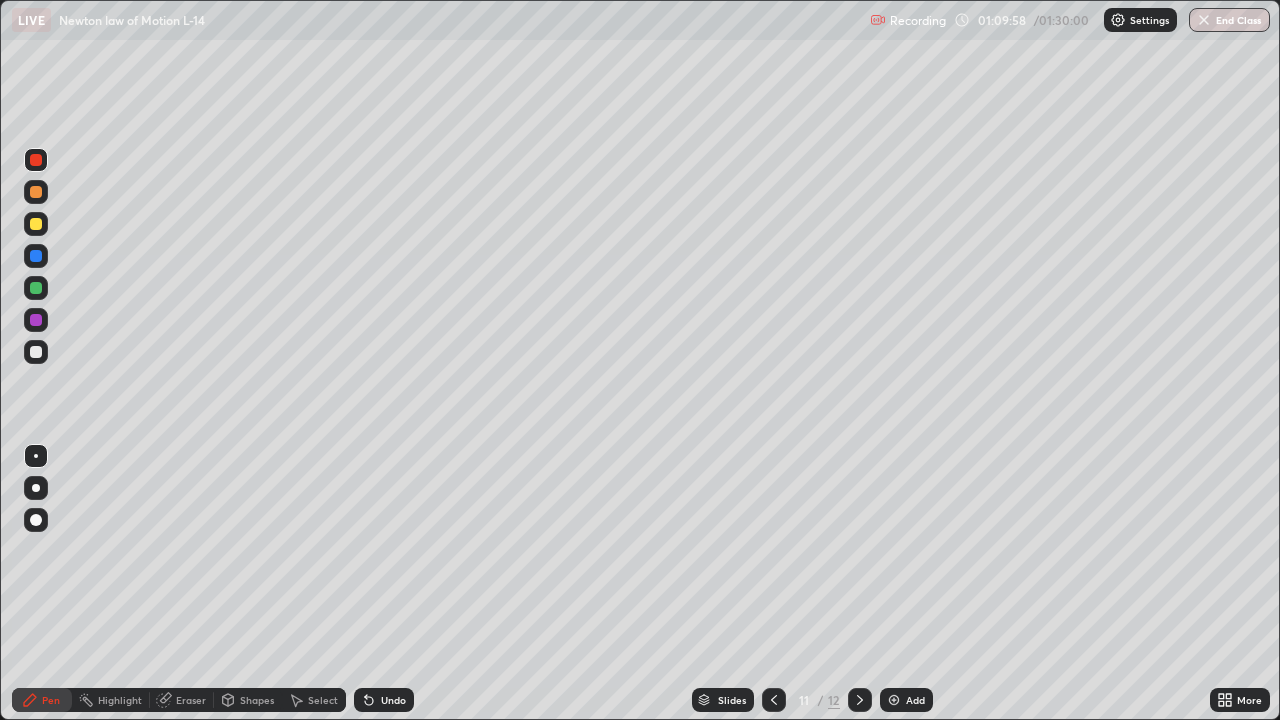 click at bounding box center [36, 352] 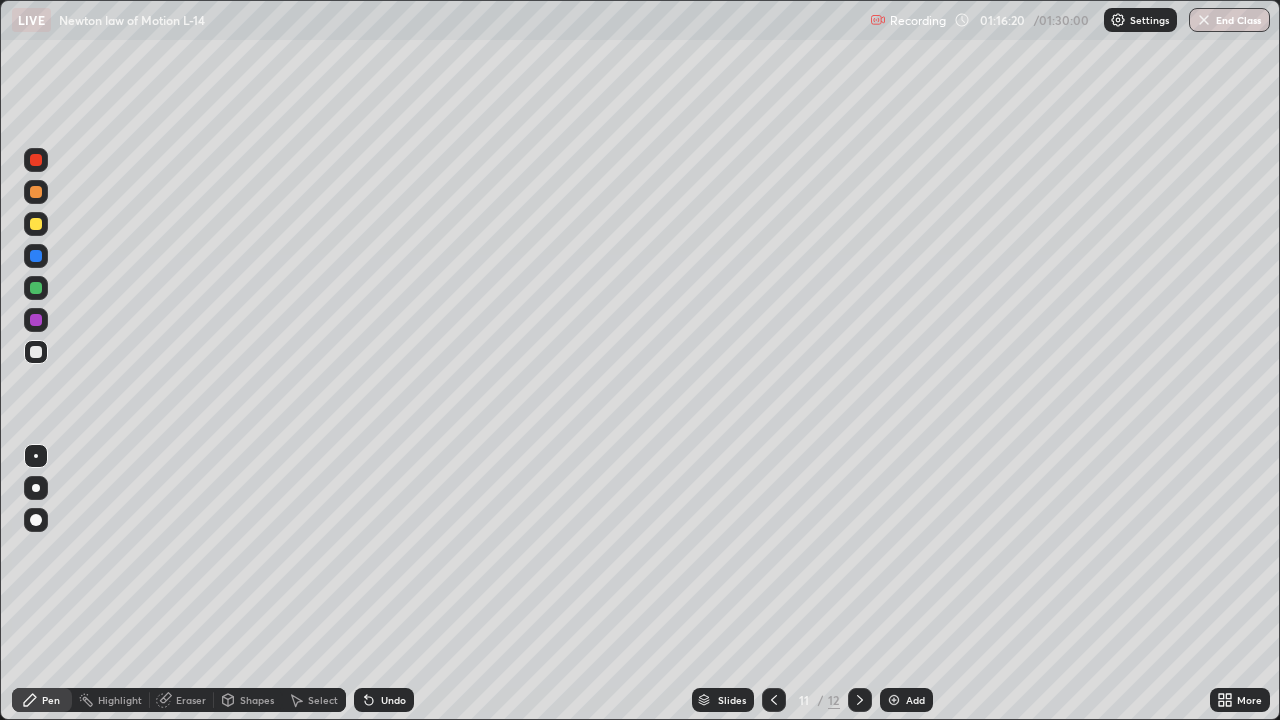click 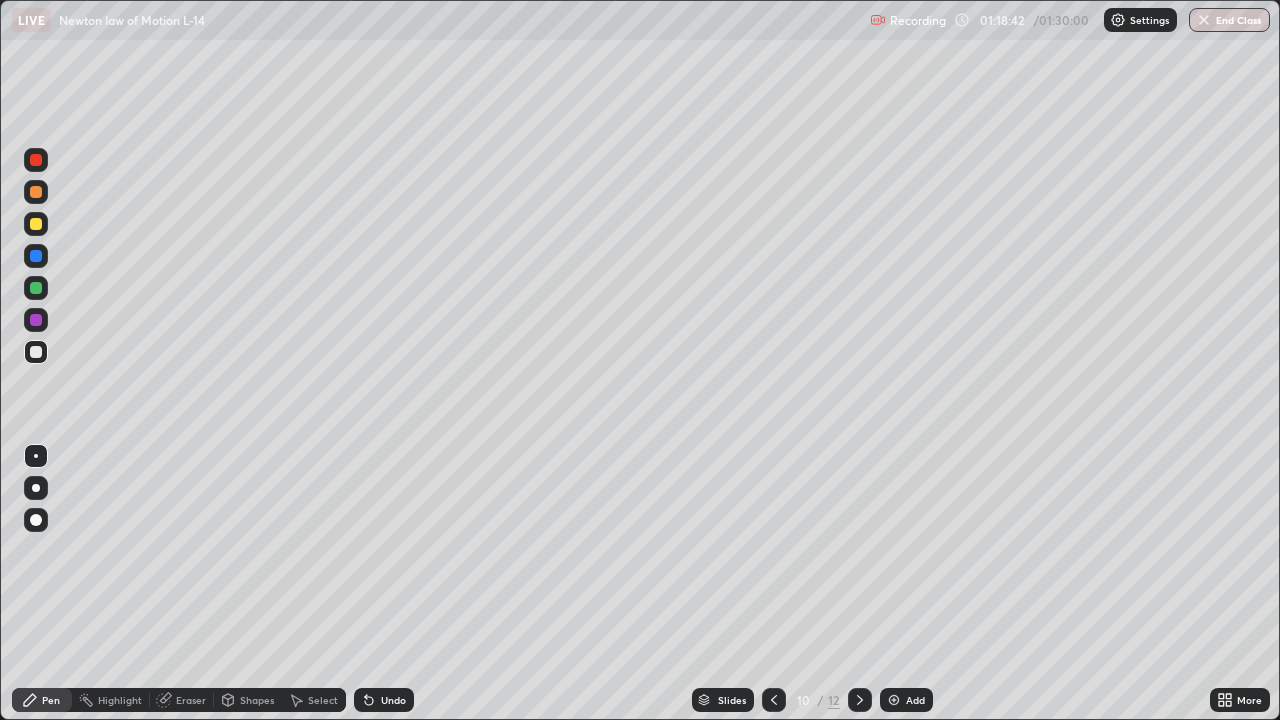 click on "End Class" at bounding box center [1229, 20] 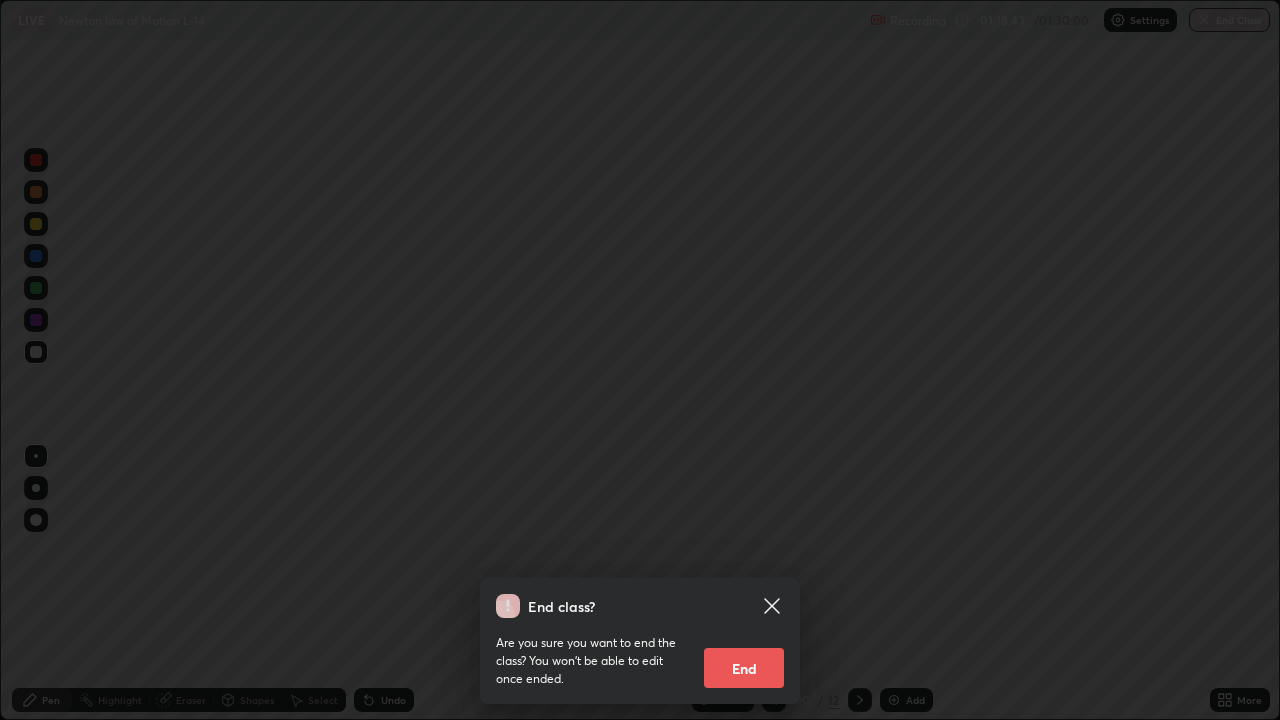 click on "End" at bounding box center [744, 668] 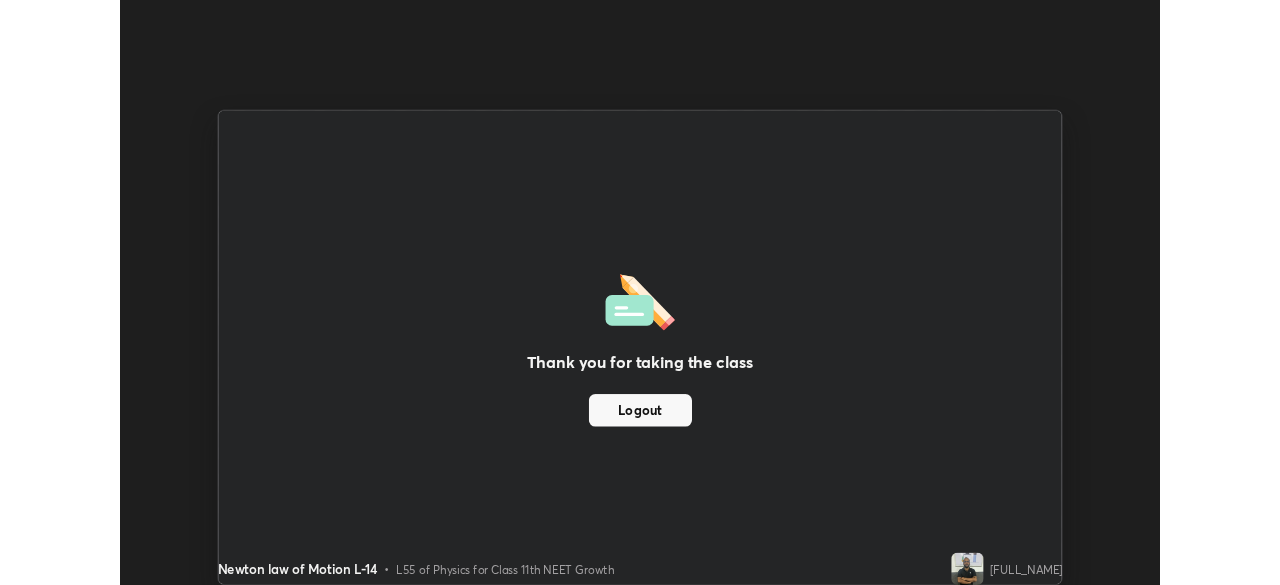 scroll, scrollTop: 585, scrollLeft: 1280, axis: both 